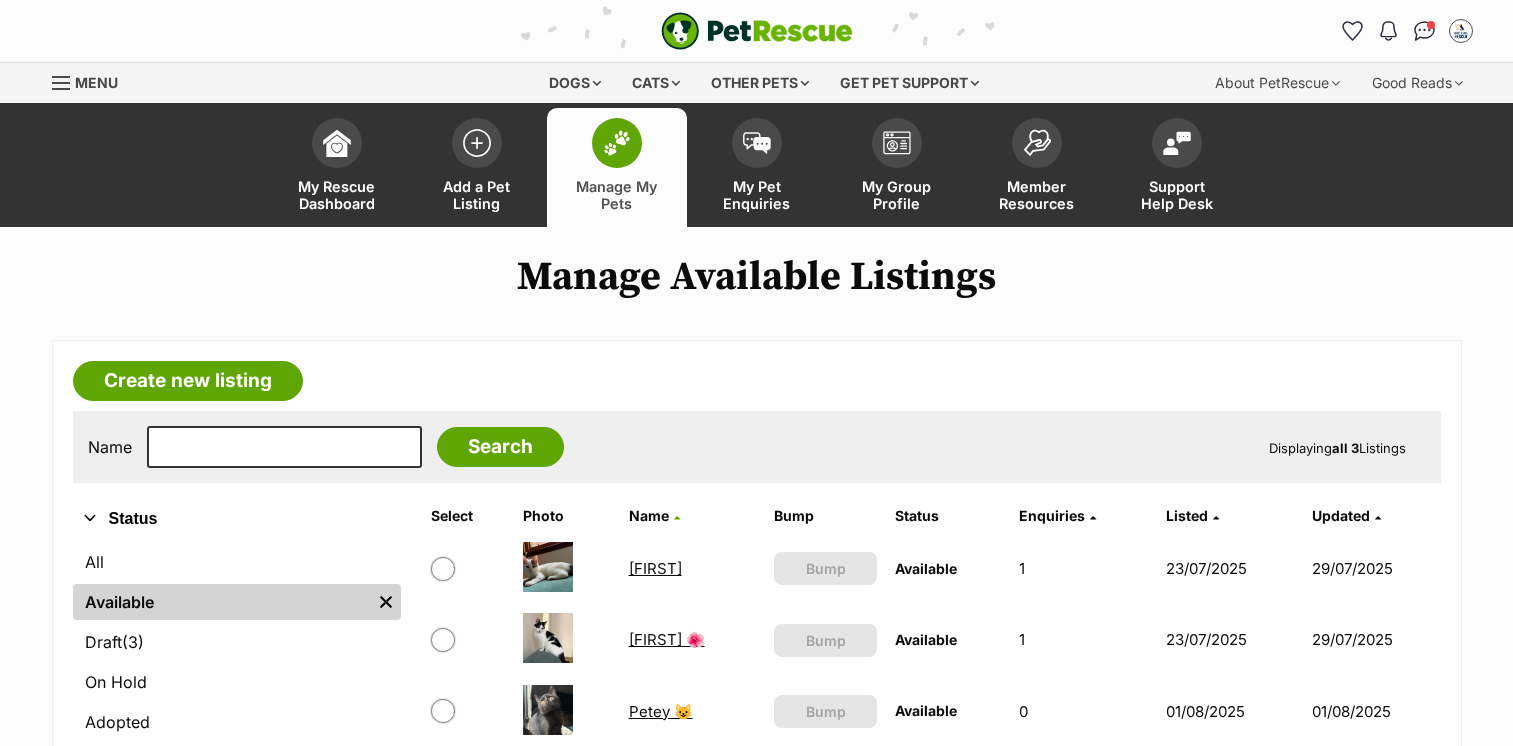 scroll, scrollTop: 200, scrollLeft: 0, axis: vertical 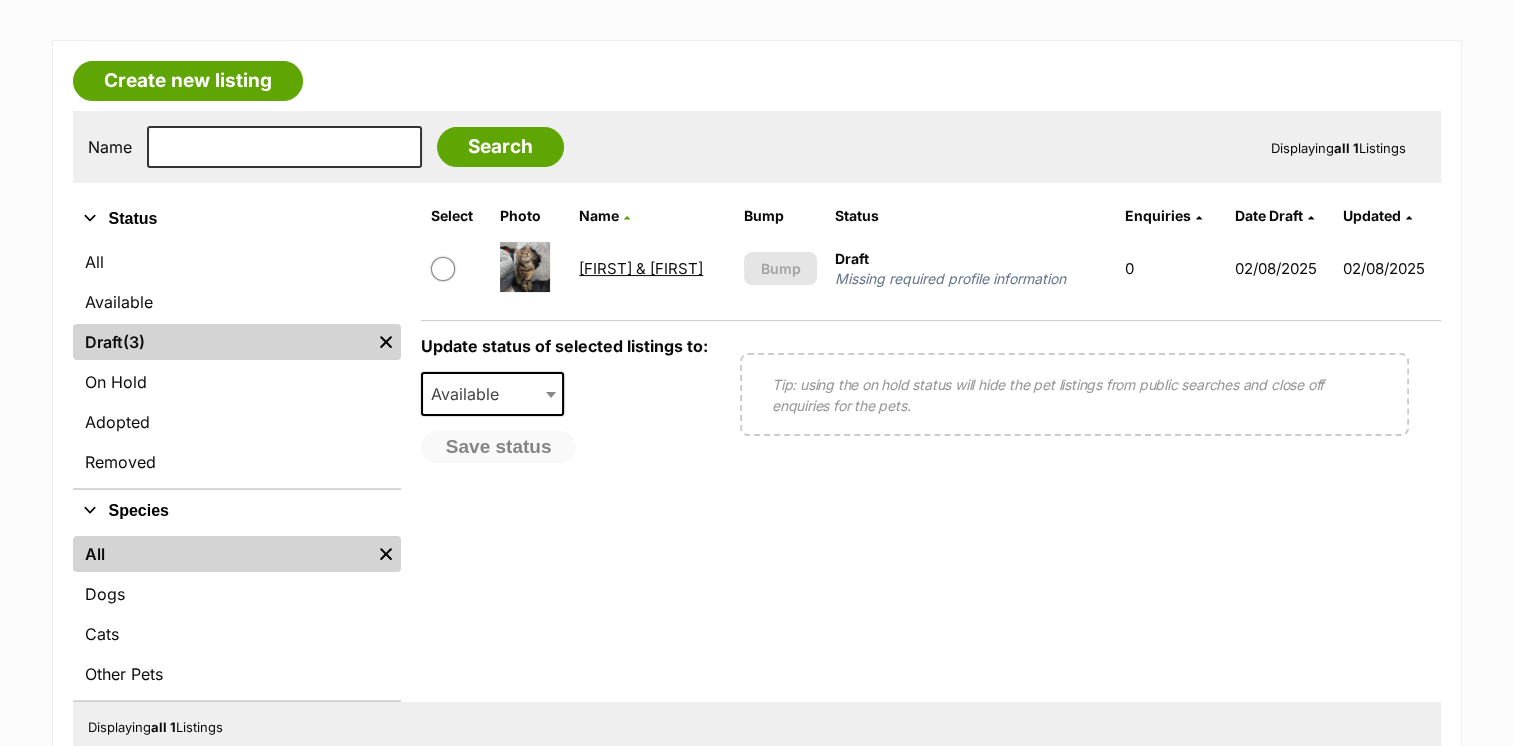 click on "[FIRST] & [LAST]" at bounding box center (641, 268) 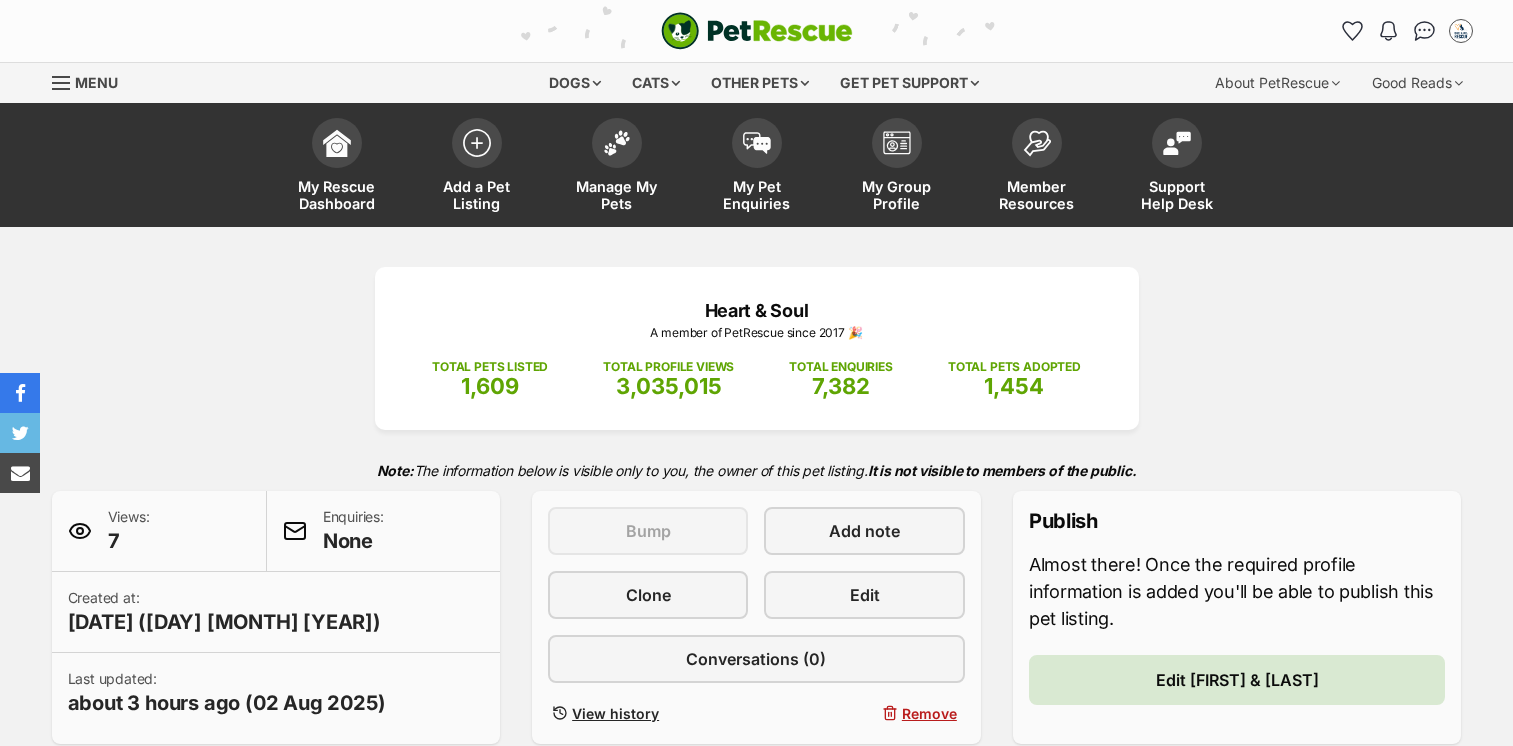 scroll, scrollTop: 0, scrollLeft: 0, axis: both 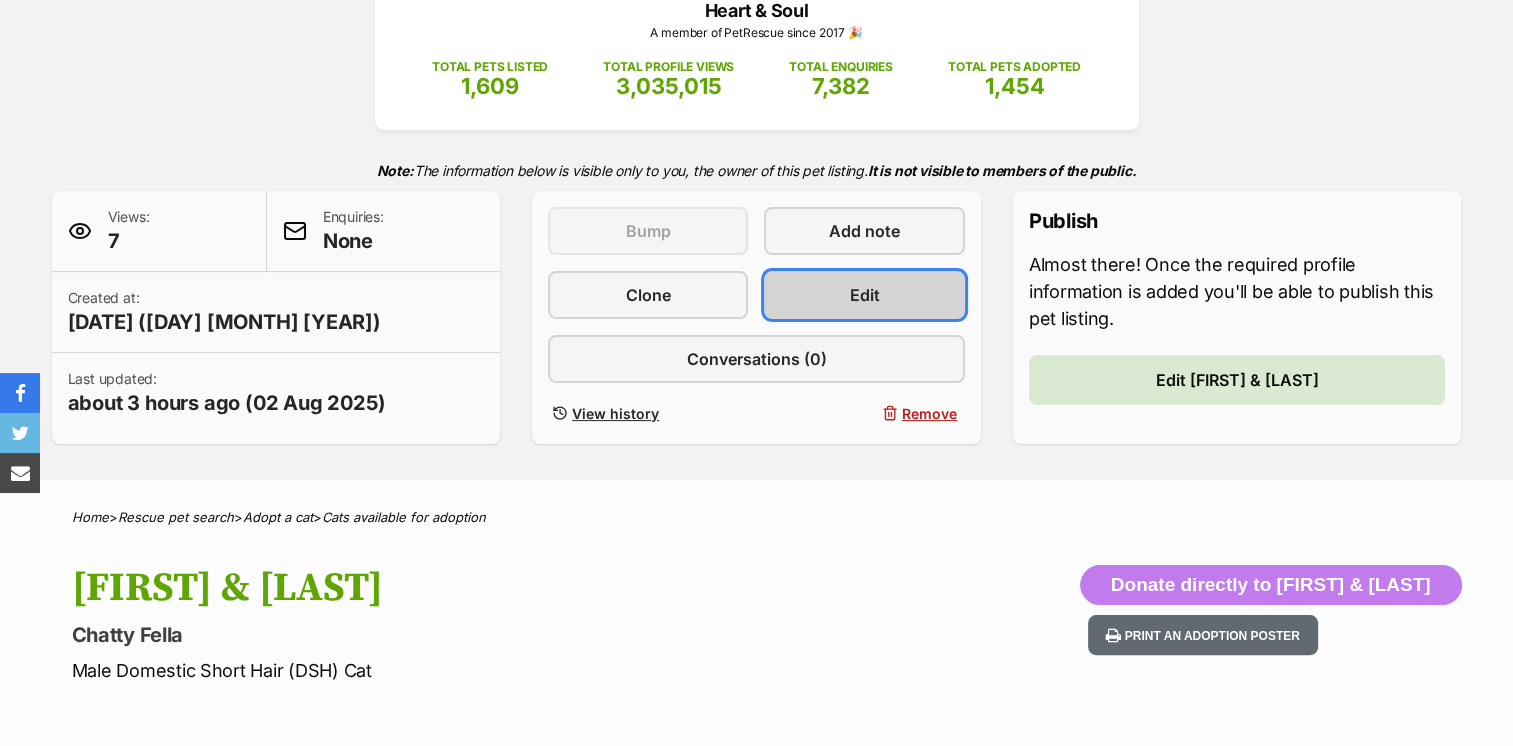 click on "Edit" at bounding box center (864, 295) 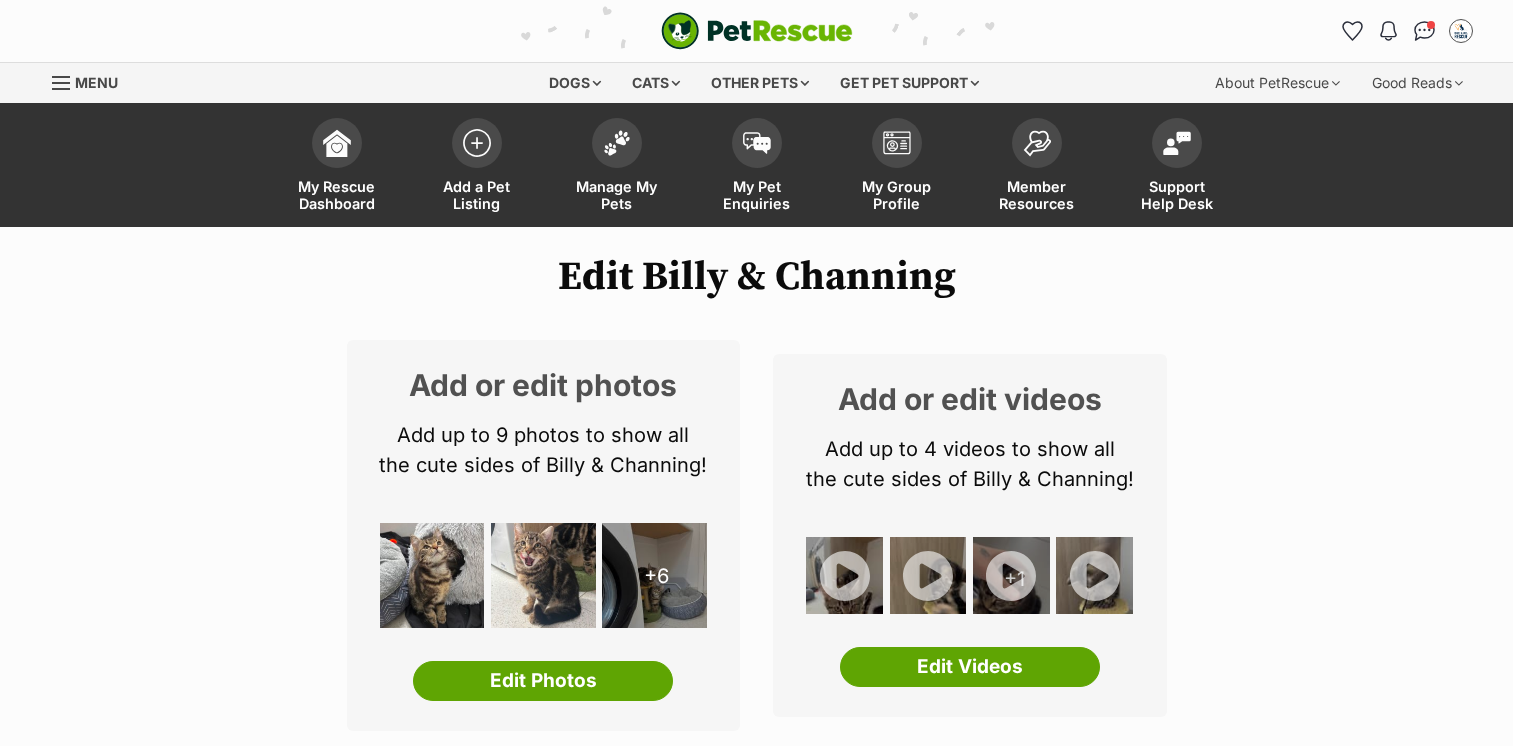 scroll, scrollTop: 1400, scrollLeft: 0, axis: vertical 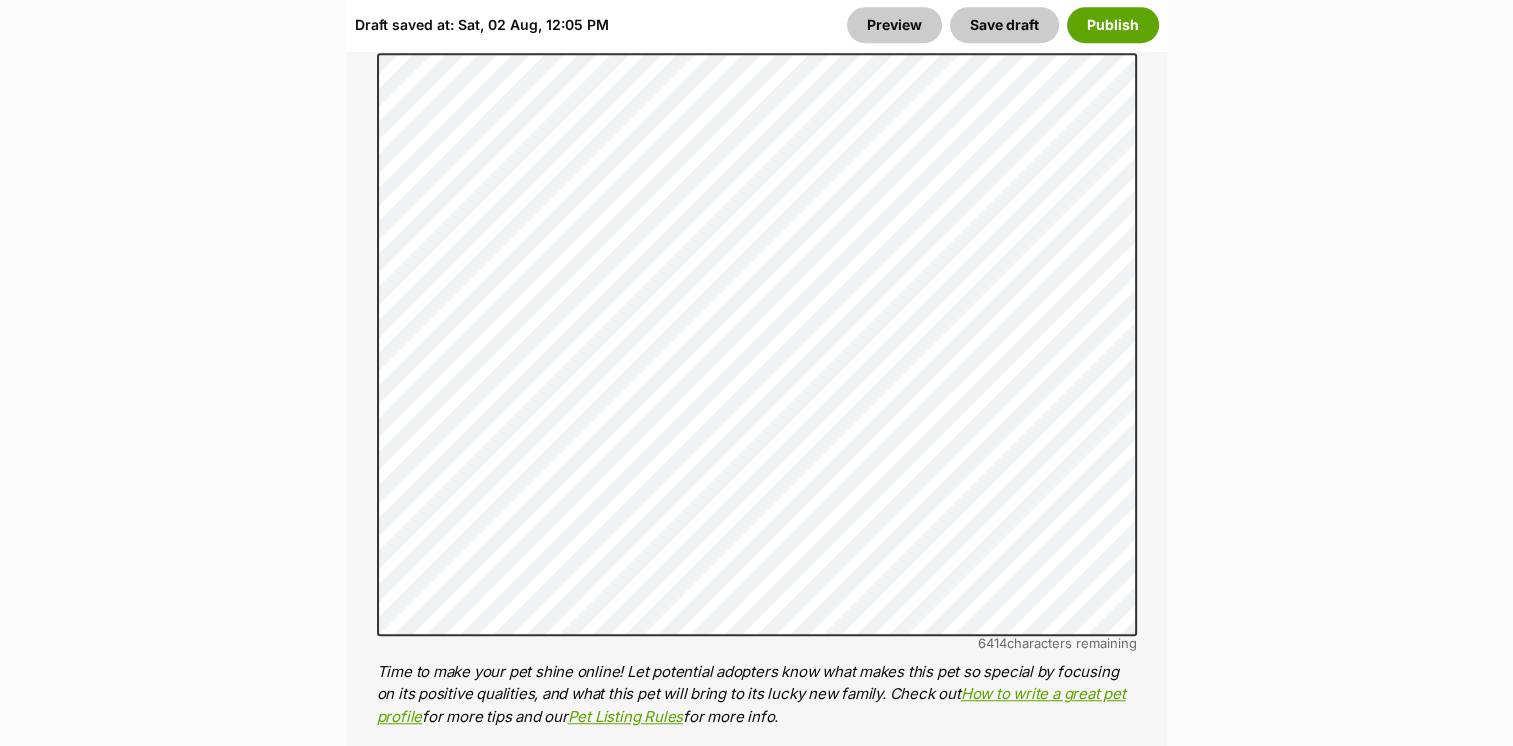 click on "Edit Billy & Channing
Add or edit photos
Add up to 9 photos to show all
the cute sides of Billy & Channing!
+6
Edit Photos
Add or edit videos
Add up to 4 videos to show all
the cute sides of Billy & Channing!
+1
Edit Videos
About This Pet Name
Henlo there, it looks like you might be using the pet name field to indicate that this pet is now on hold - we recommend updating the status to on hold from the  listing page  instead!
Every pet deserves a name. If you don’t know the pet’s name, make one up! It can be something simple and sweet like ‘Fluffy’, or get creative and have some fun with it. A name helps potential adopters connect with the pet.
Species Cat
Best feature (optional)
Personality 6414  characters remaining
How to write a great pet profile  for more tips and our  Pet Listing Rules  for more info.
Generate a profile using AI
Beta
." at bounding box center (756, 3200) 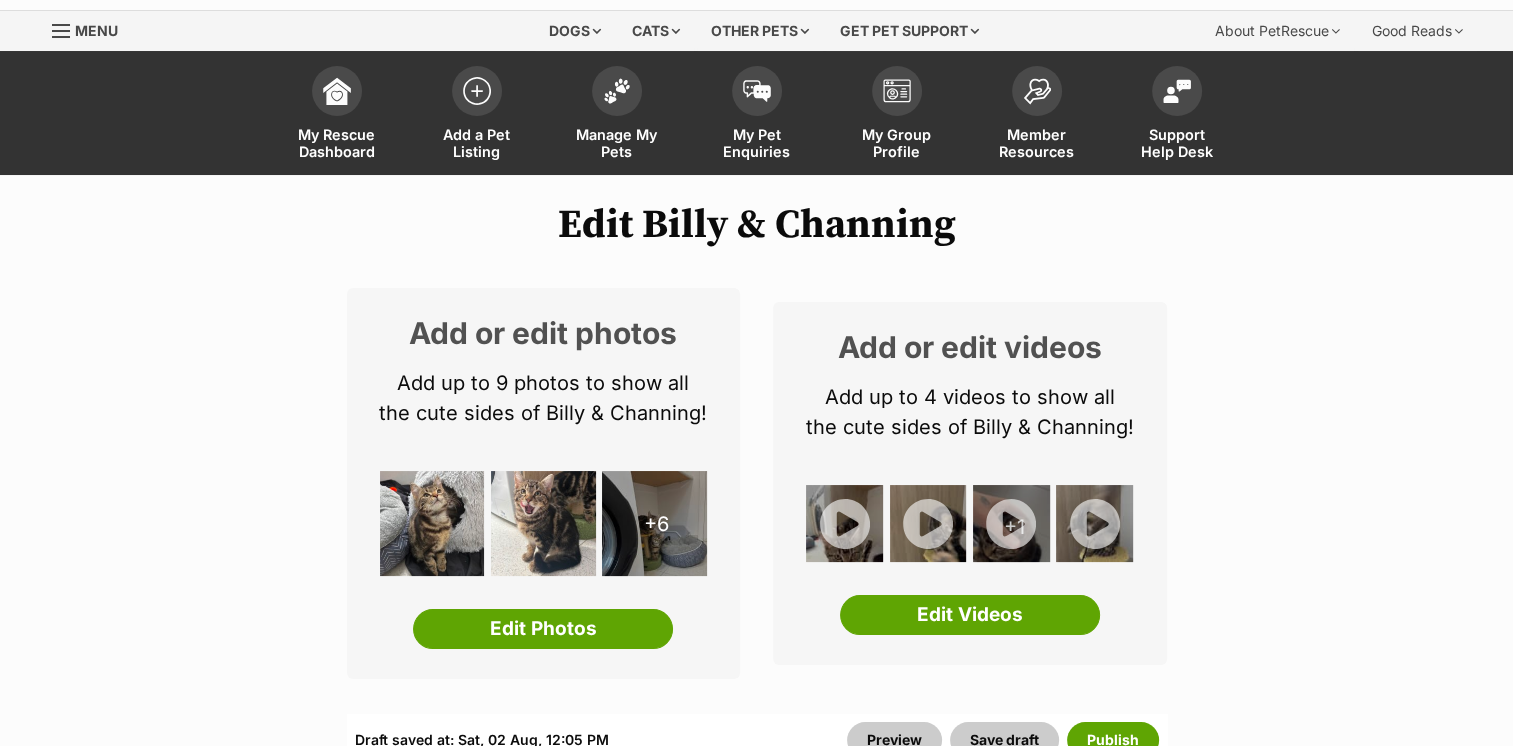 scroll, scrollTop: 0, scrollLeft: 0, axis: both 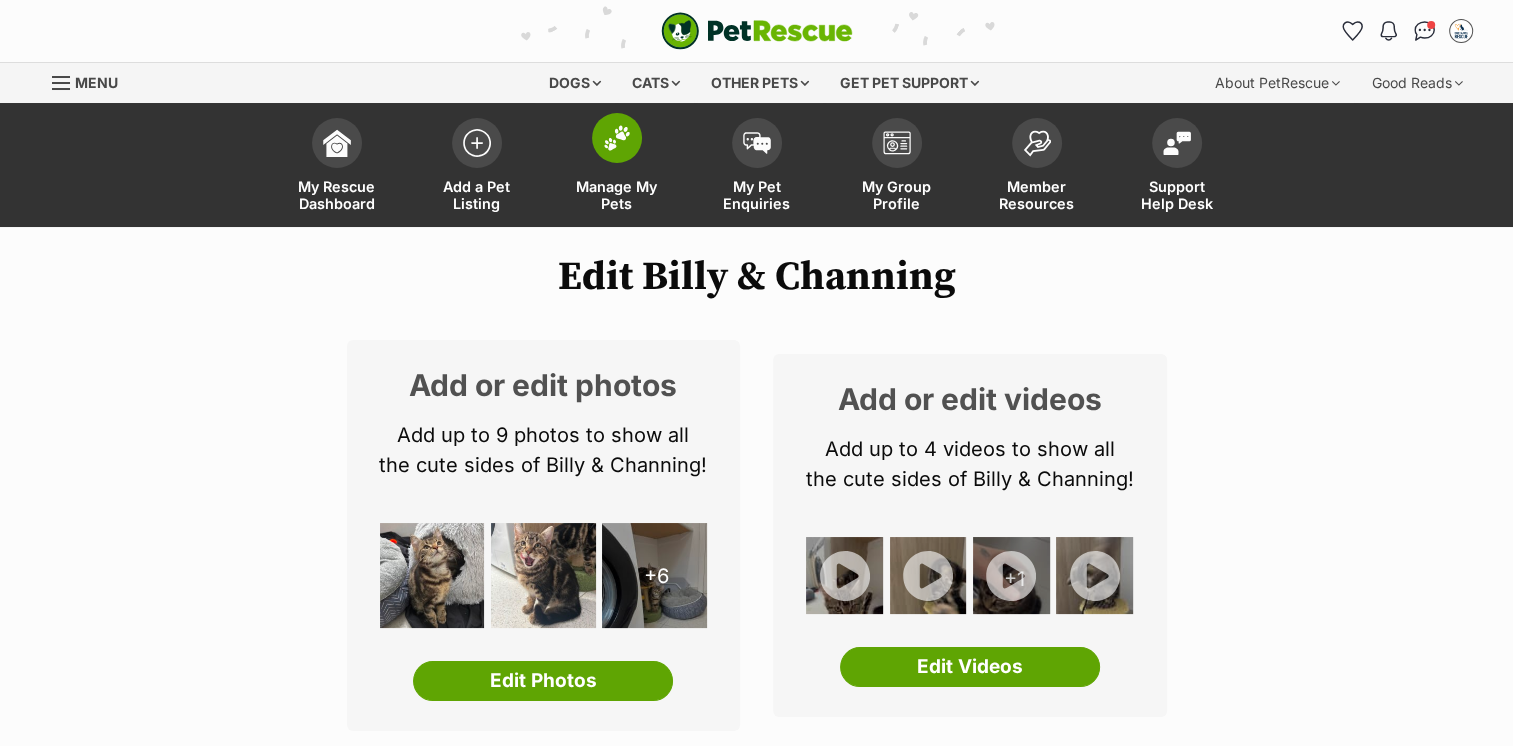 click on "Manage My Pets" at bounding box center [617, 167] 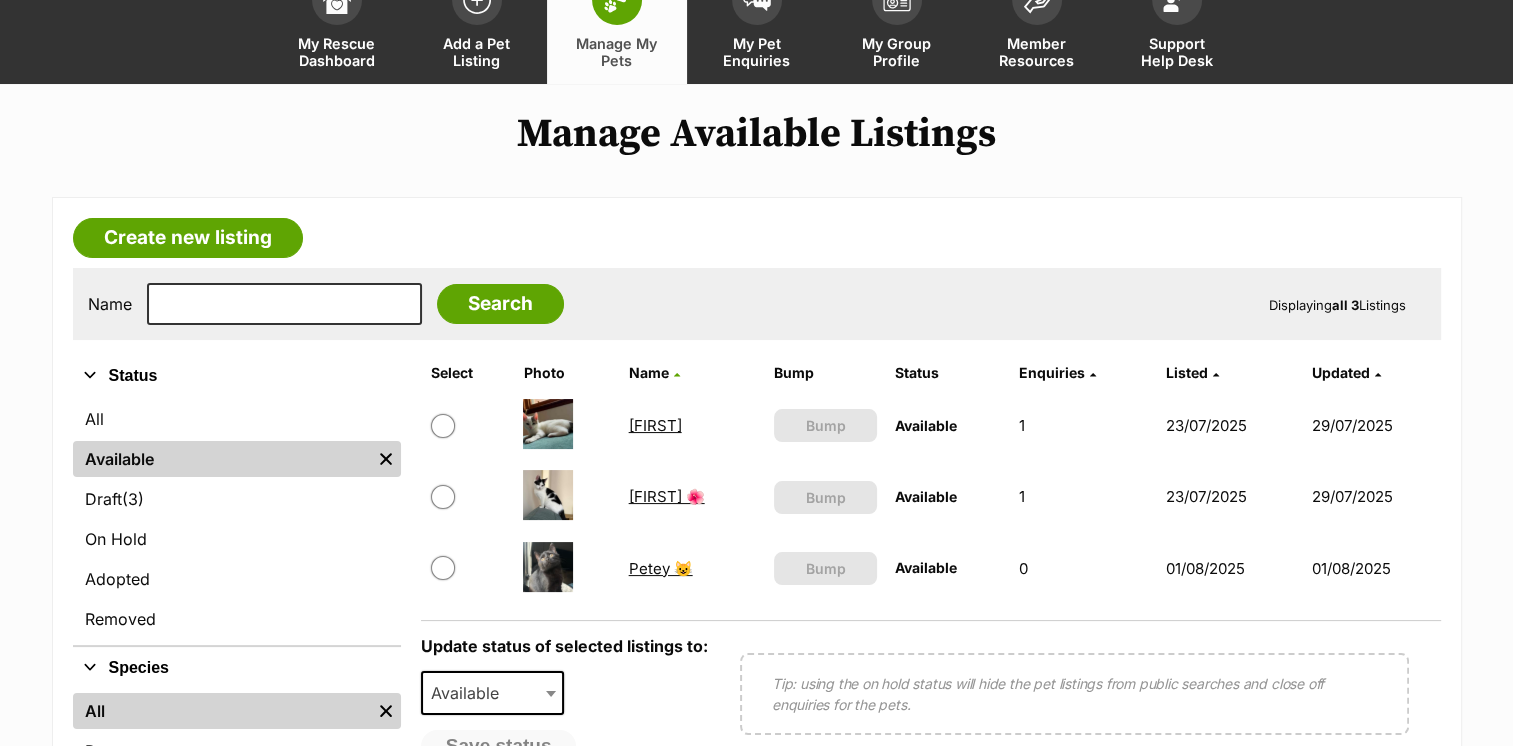 scroll, scrollTop: 0, scrollLeft: 0, axis: both 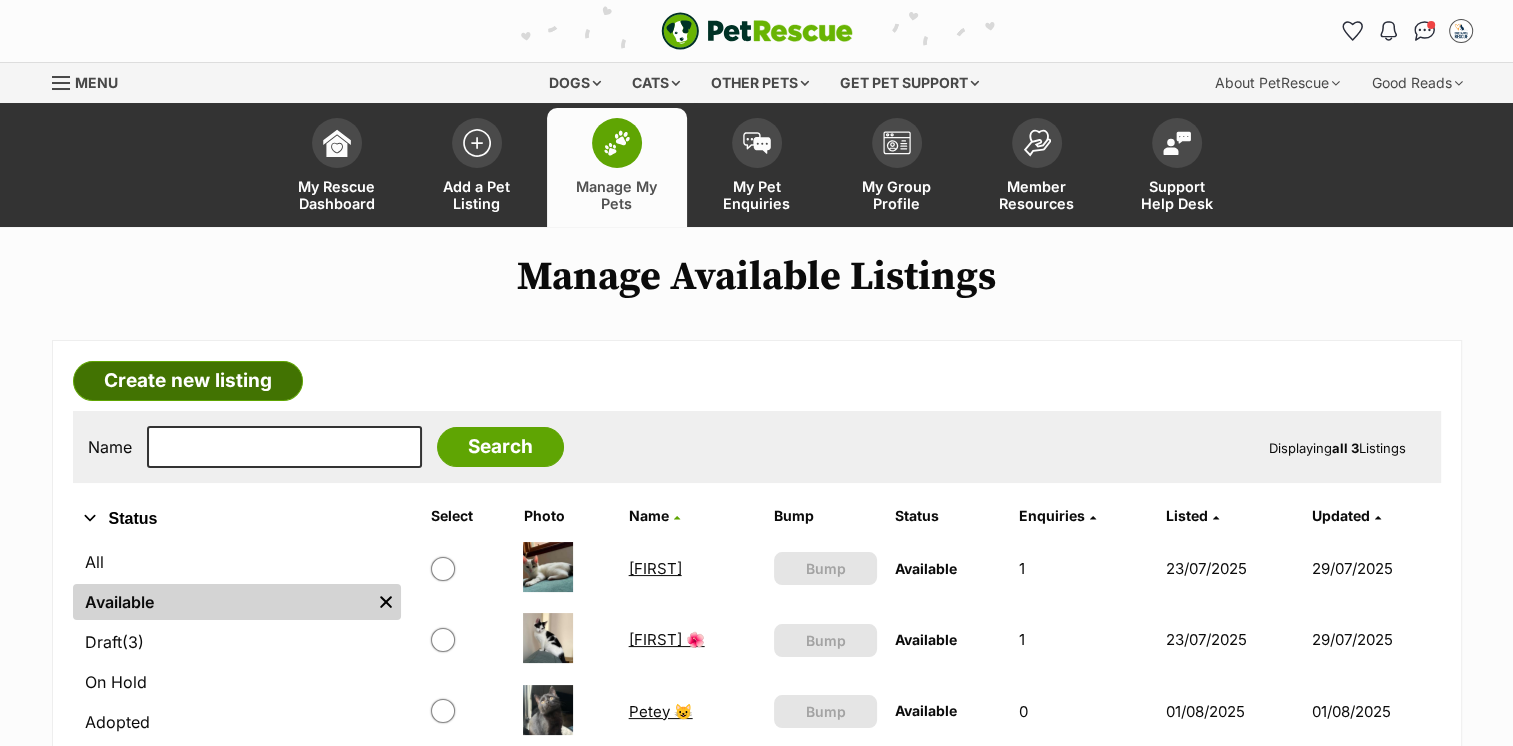 click on "Create new listing" at bounding box center [188, 381] 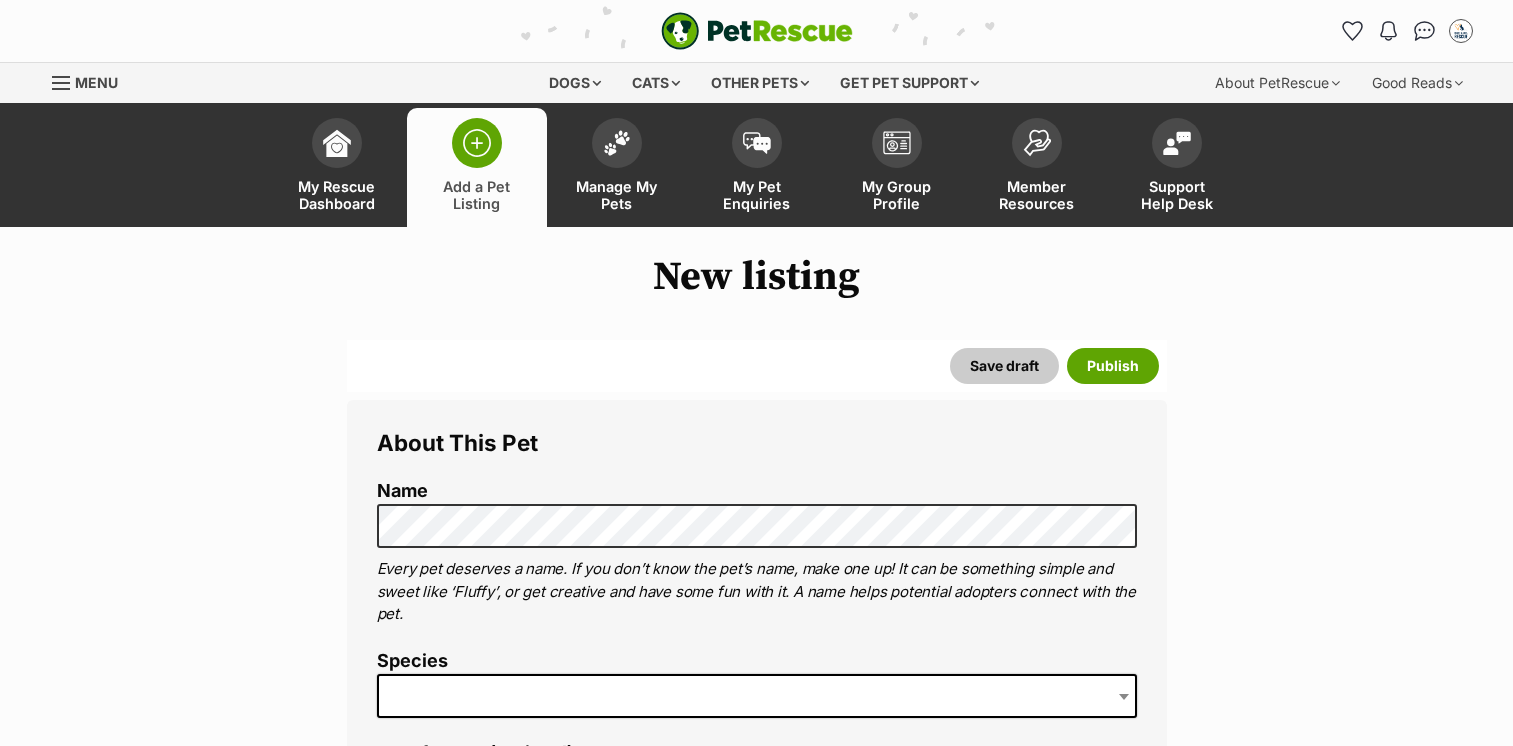 scroll, scrollTop: 0, scrollLeft: 0, axis: both 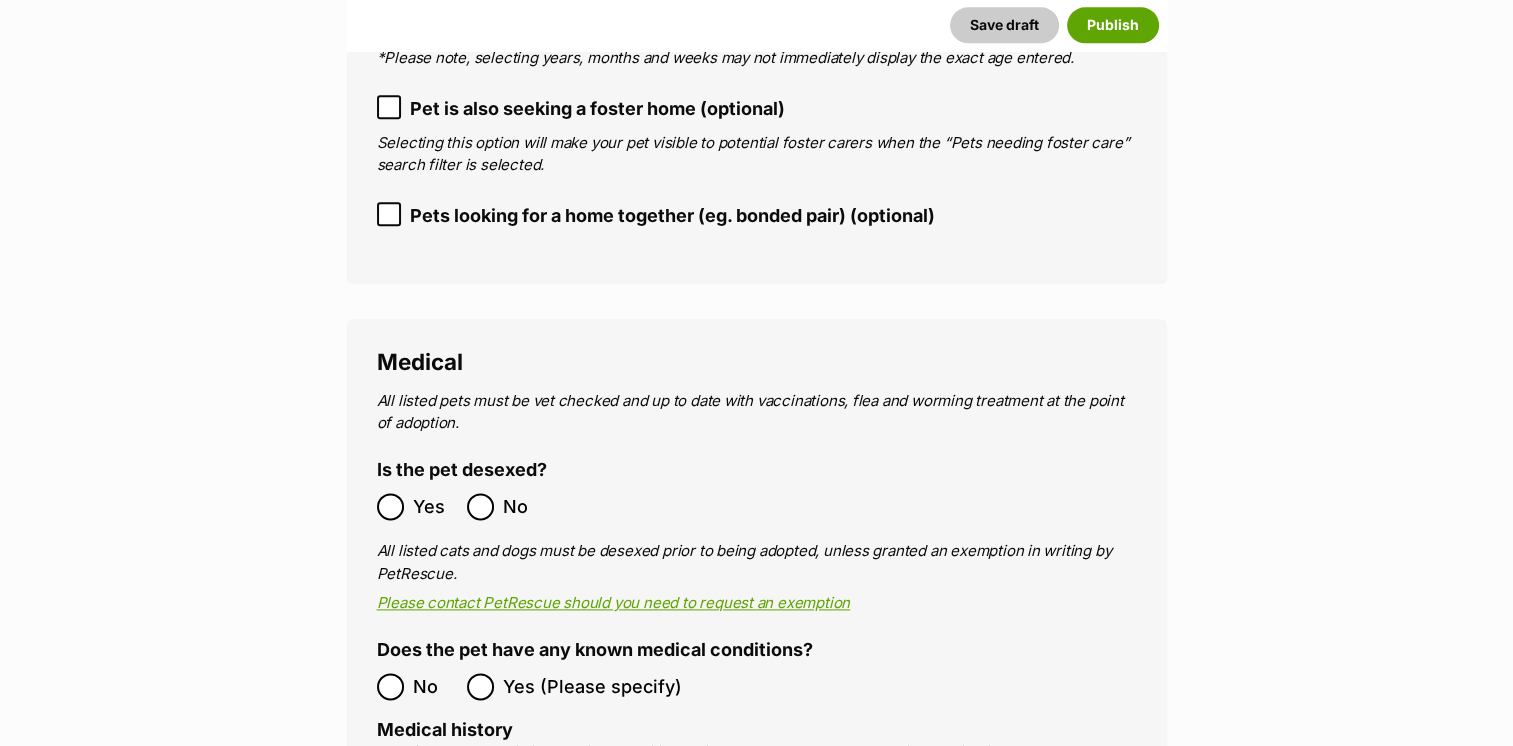 click 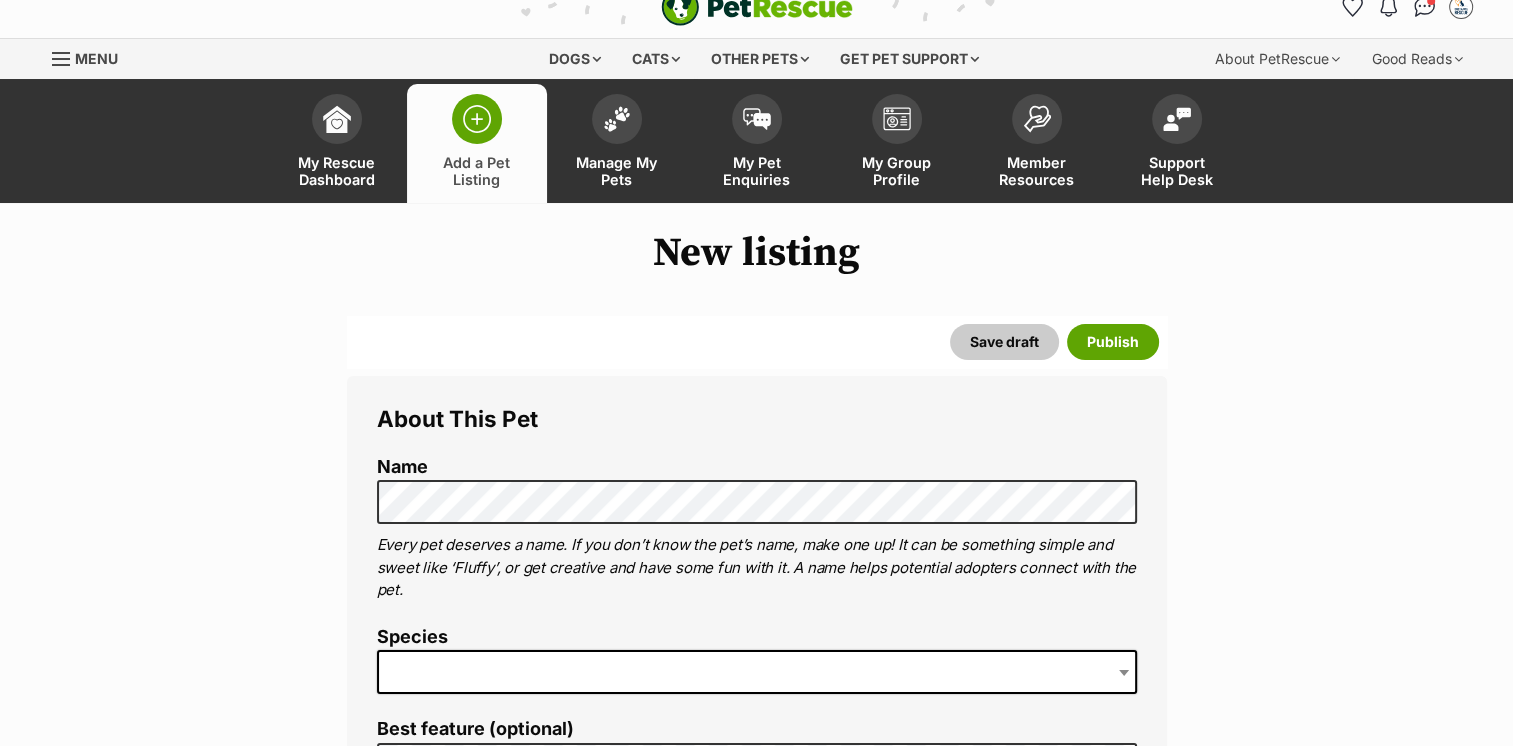 scroll, scrollTop: 0, scrollLeft: 0, axis: both 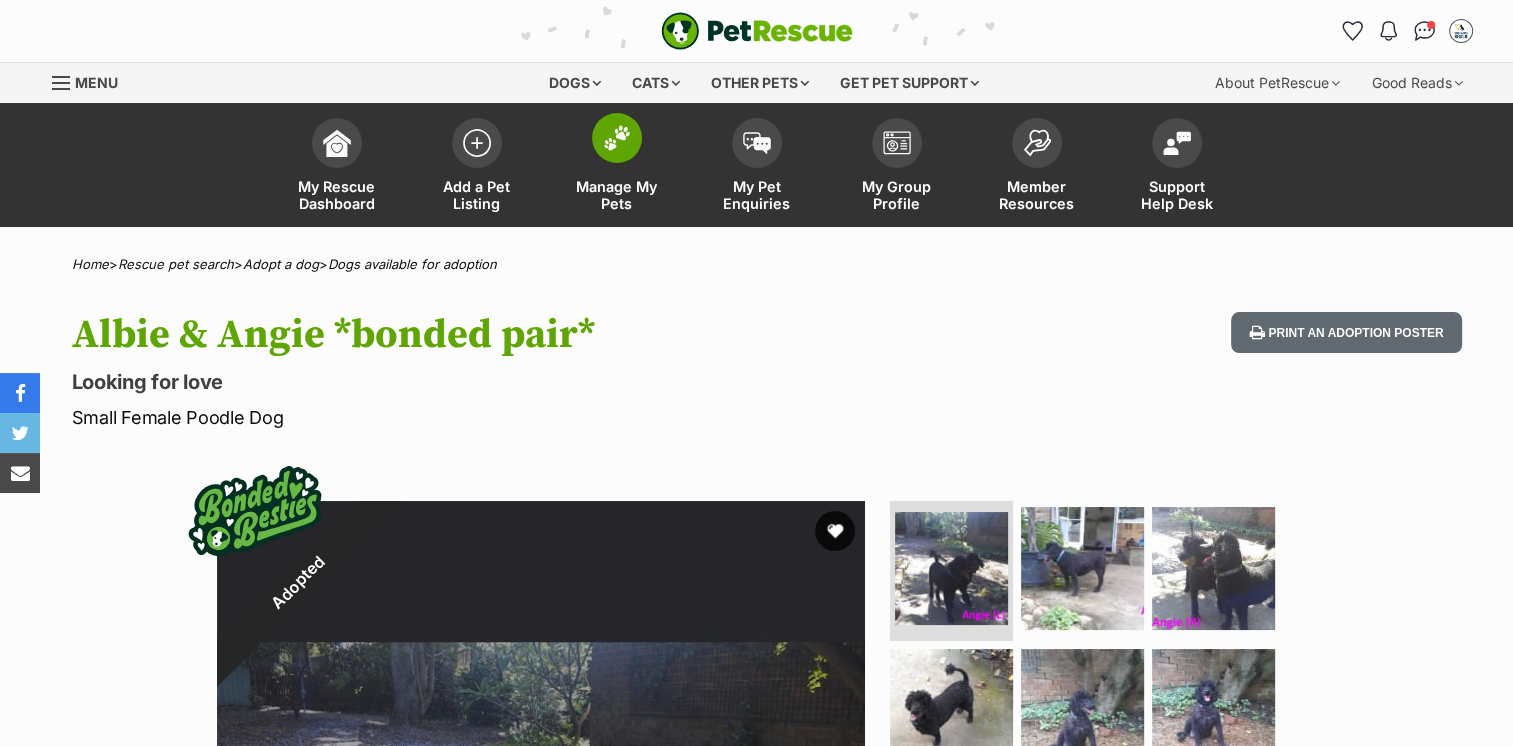 click at bounding box center (617, 138) 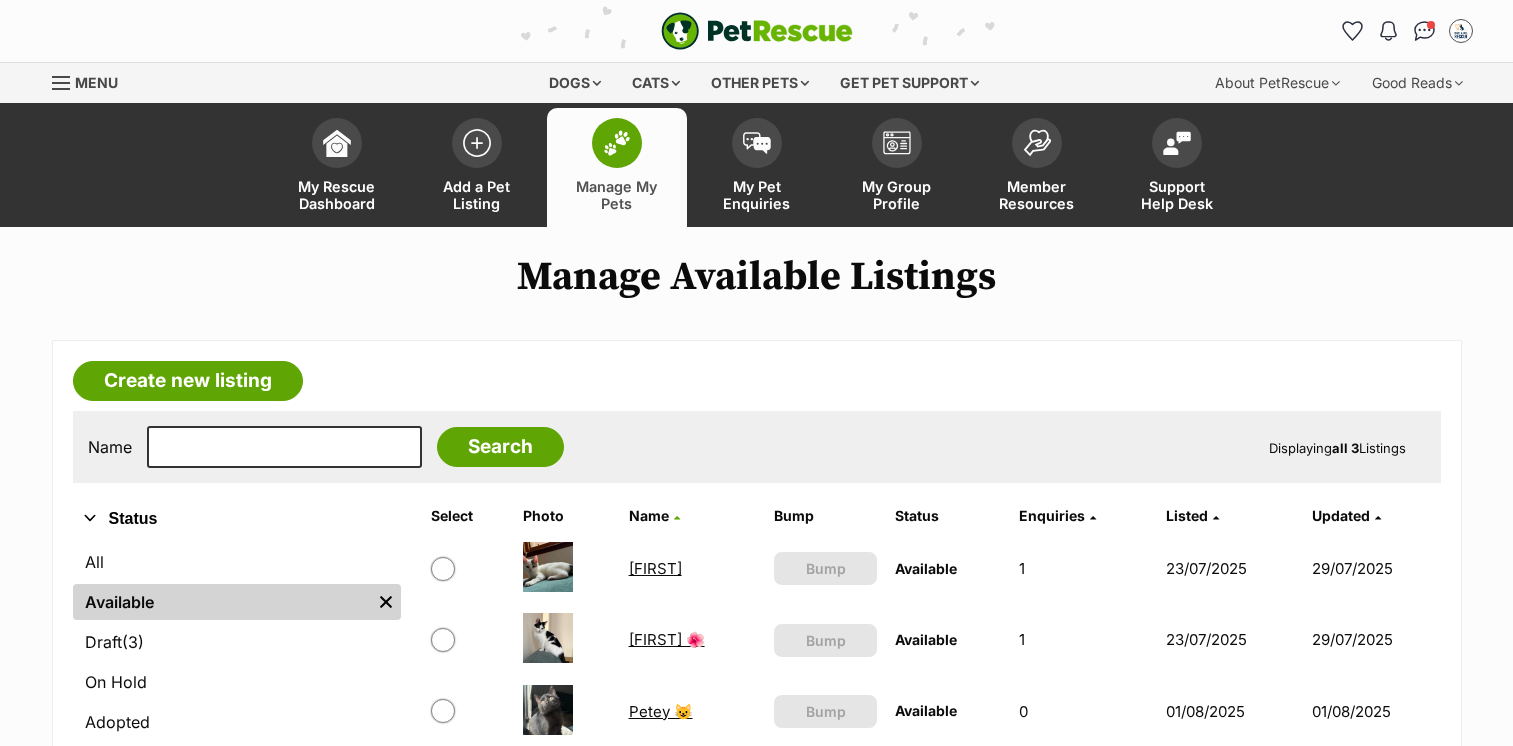 scroll, scrollTop: 0, scrollLeft: 0, axis: both 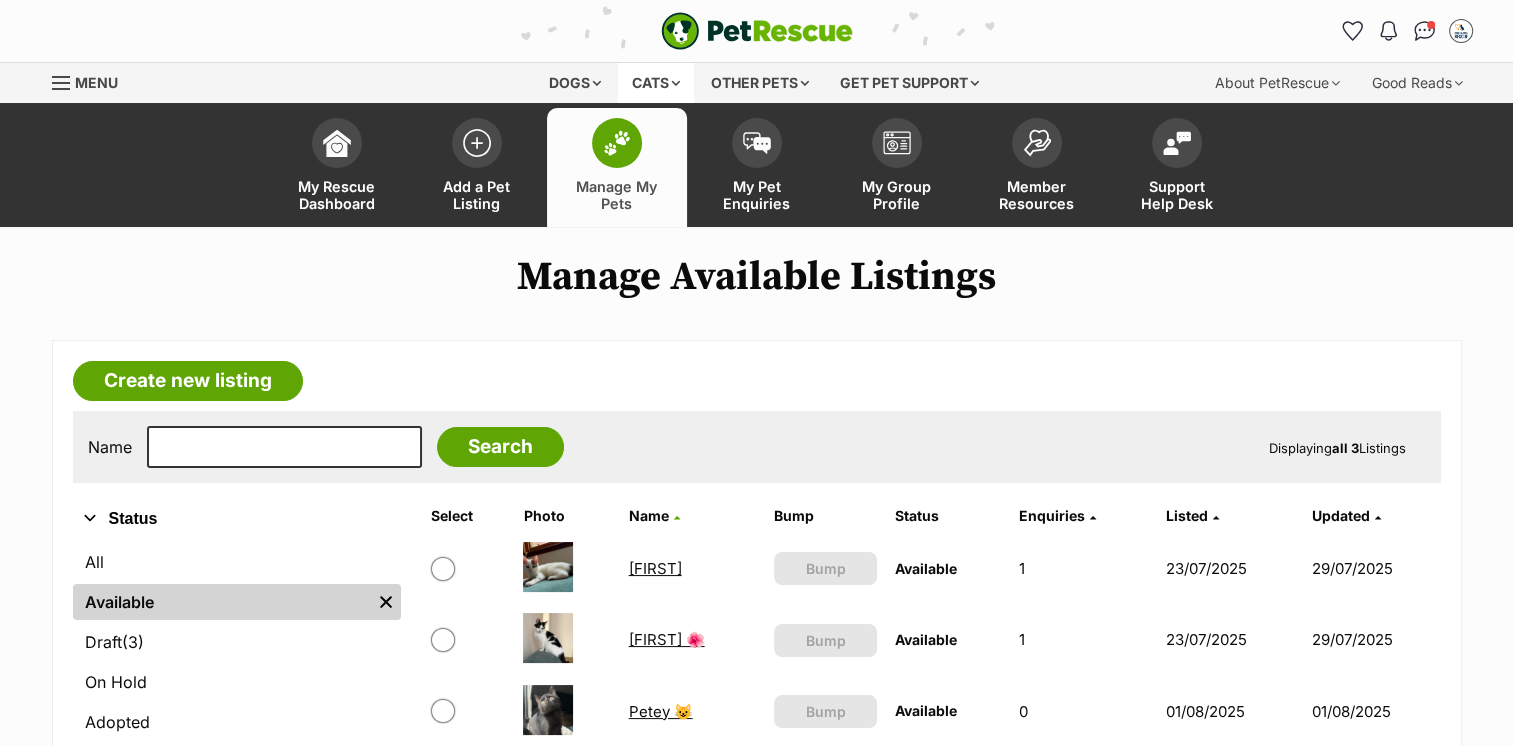 click on "Cats" at bounding box center [656, 83] 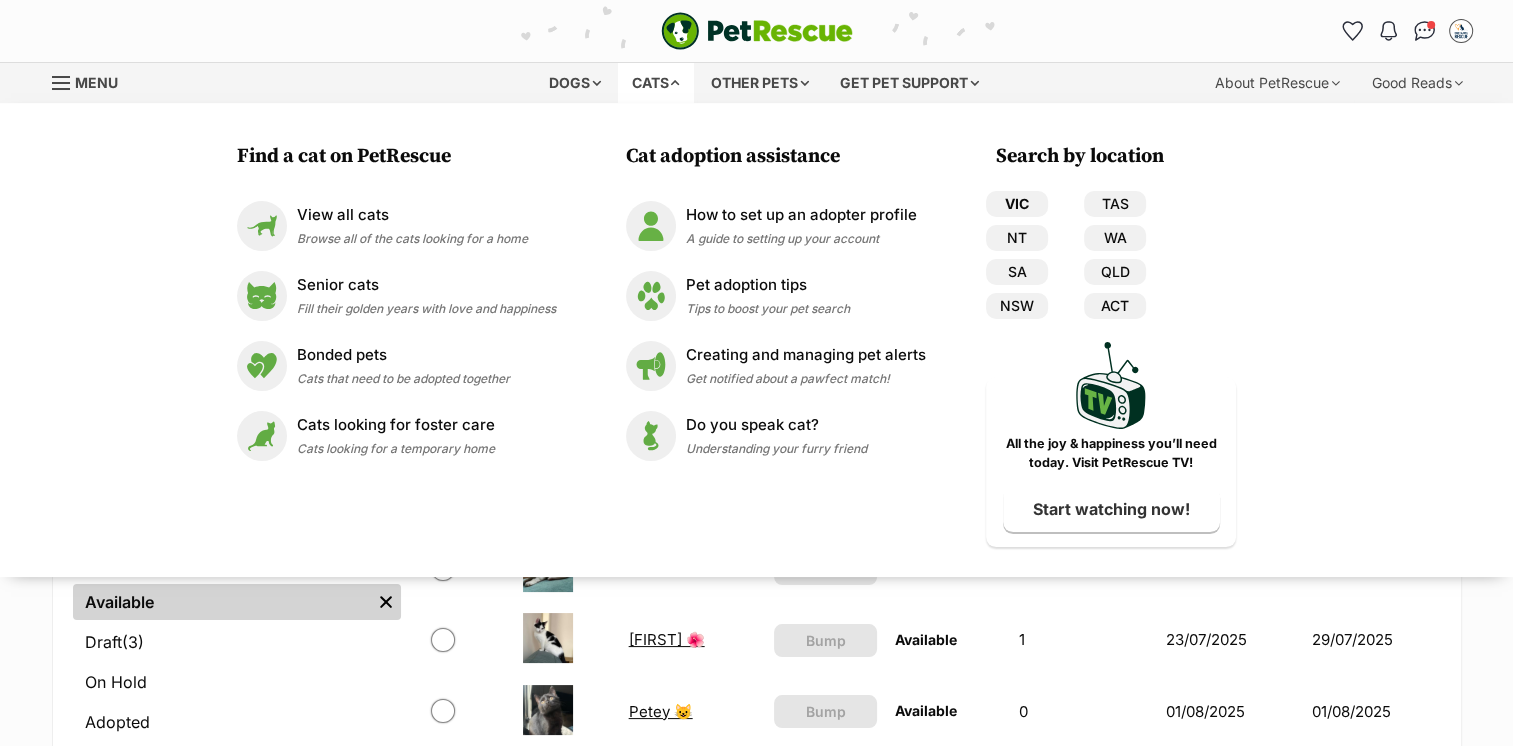 click on "VIC" at bounding box center [1017, 204] 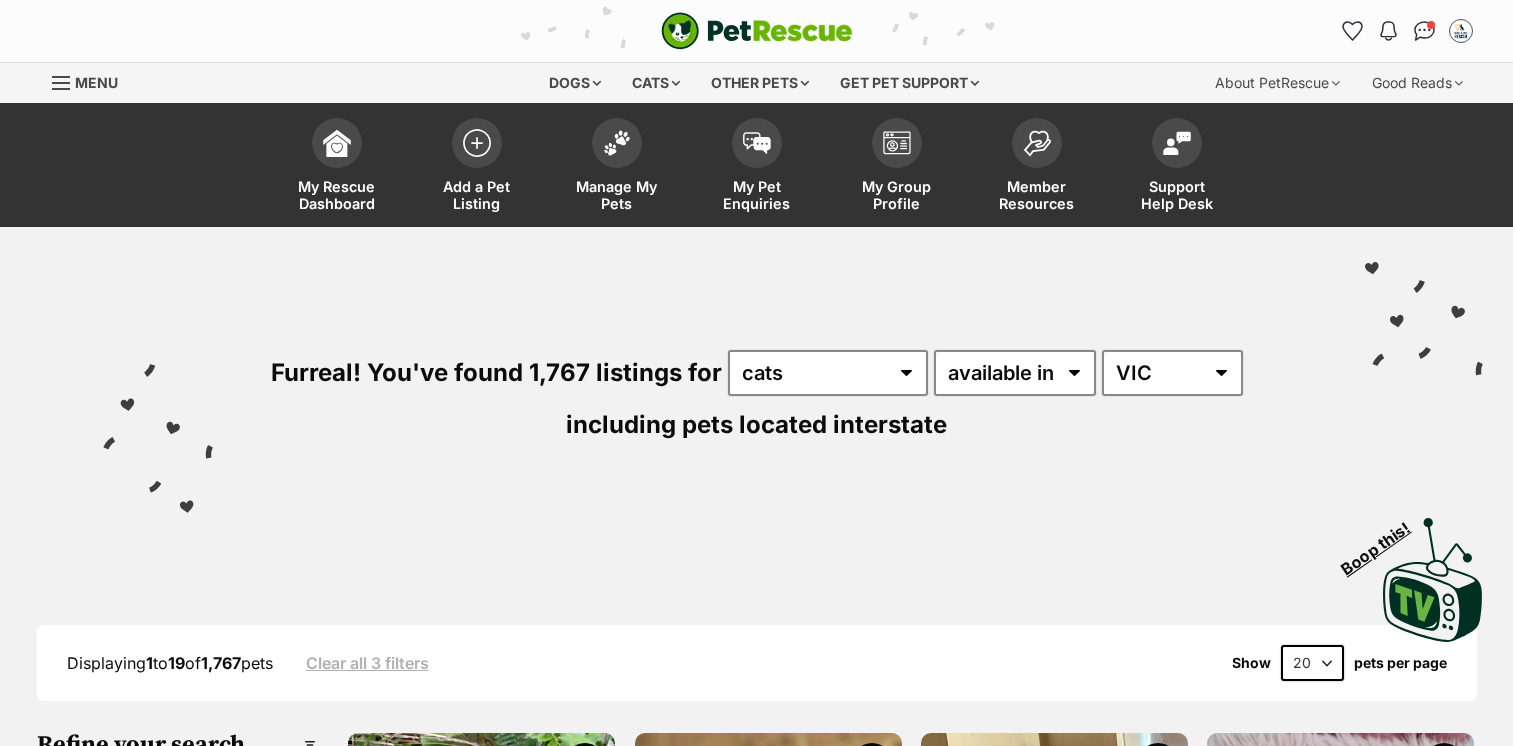 scroll, scrollTop: 0, scrollLeft: 0, axis: both 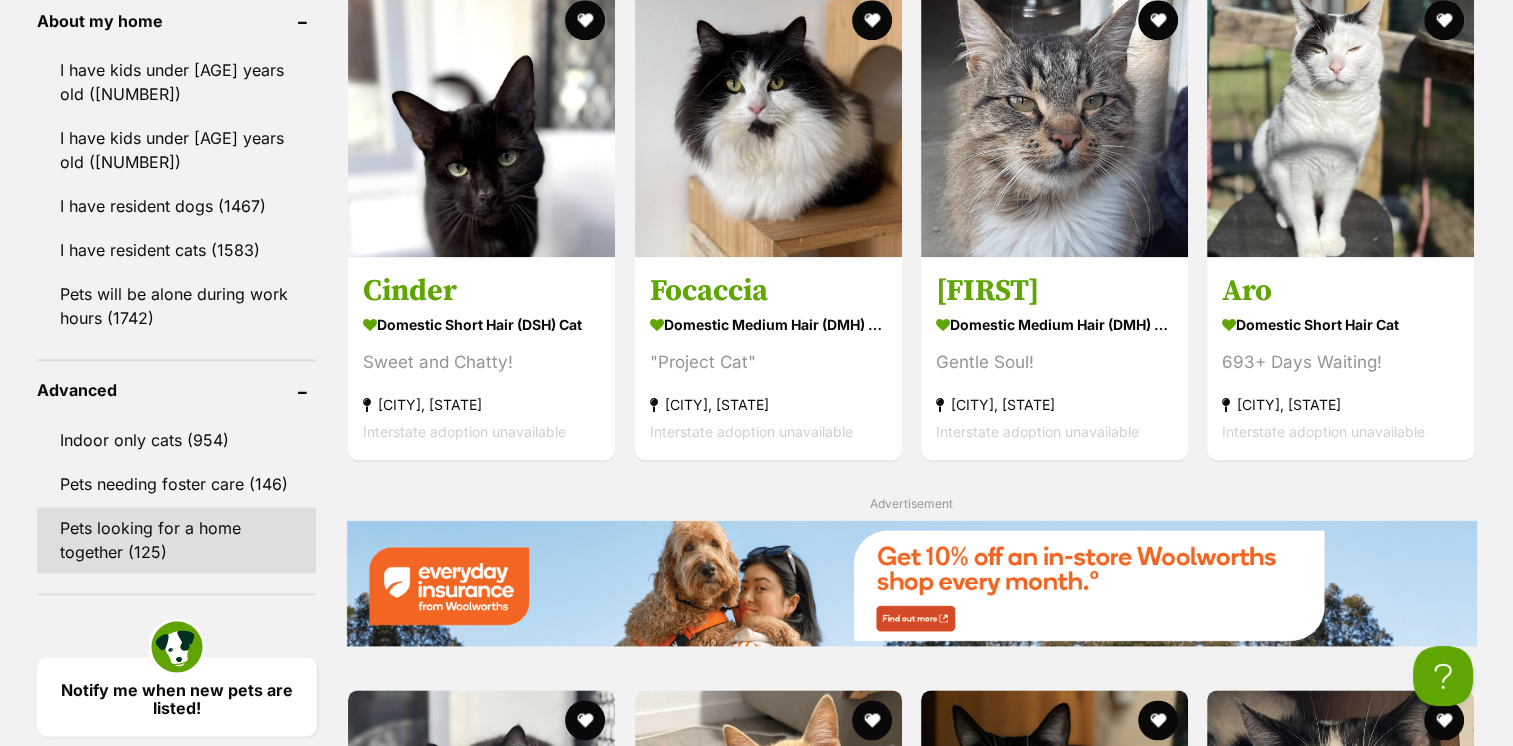 click on "Pets looking for a home together (125)" at bounding box center (177, 540) 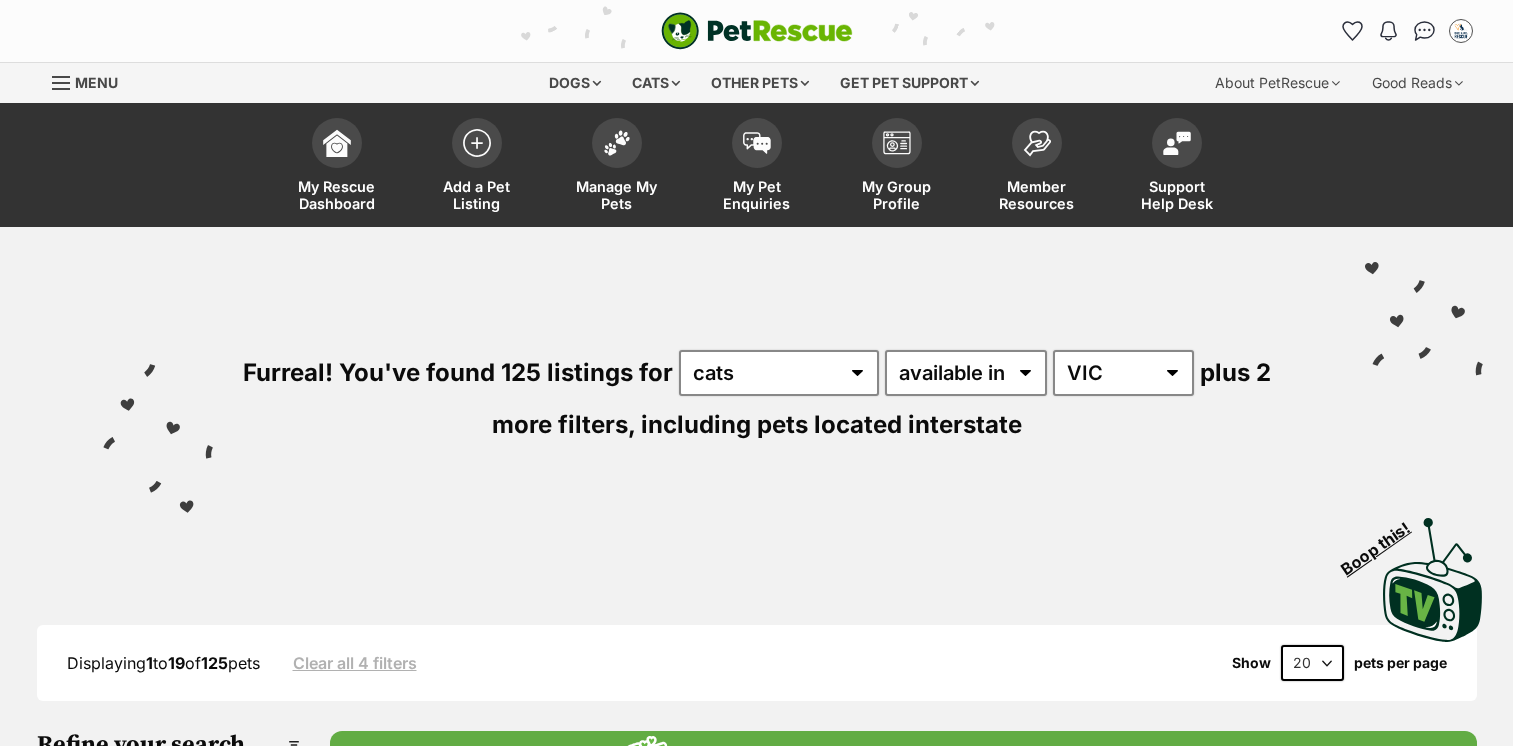 scroll, scrollTop: 700, scrollLeft: 0, axis: vertical 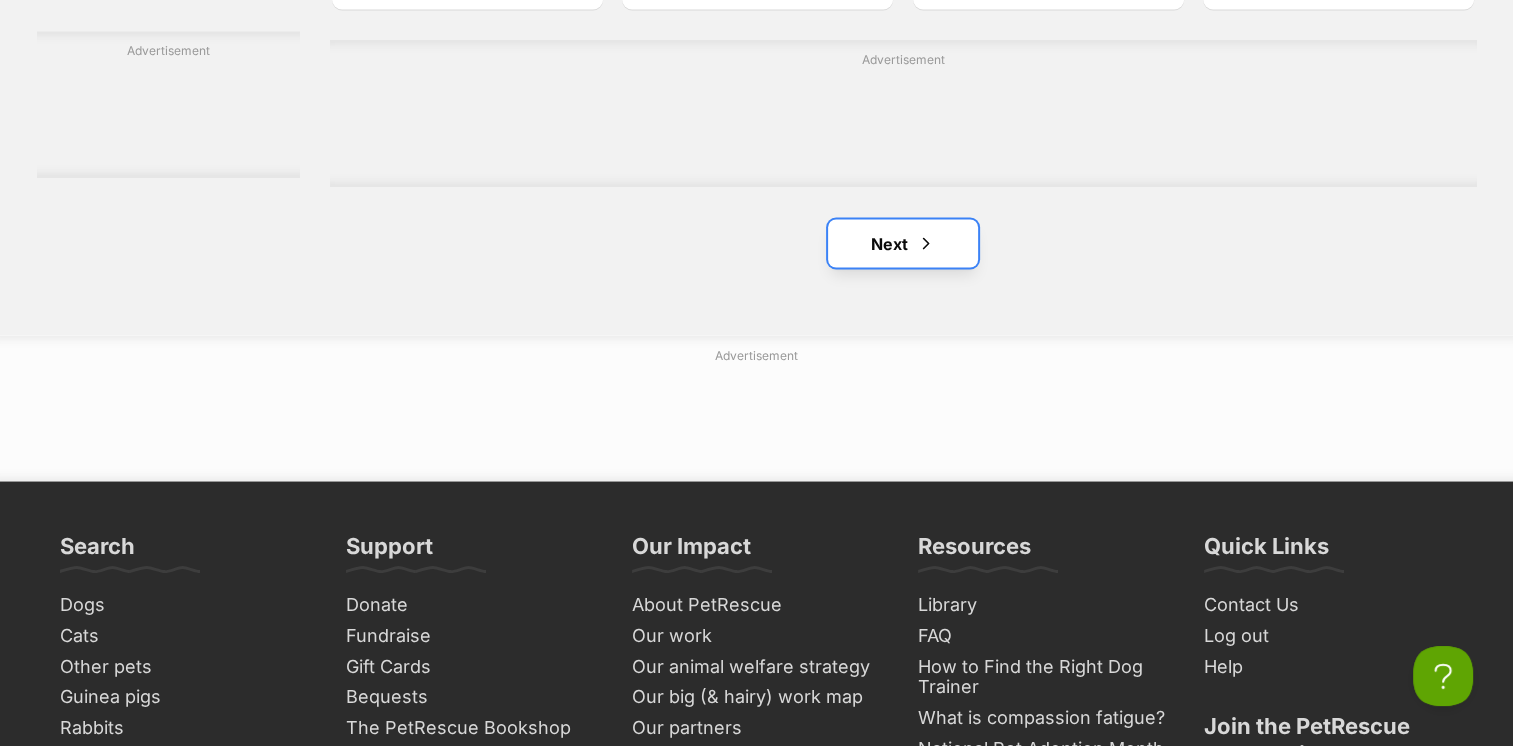 click at bounding box center [926, 243] 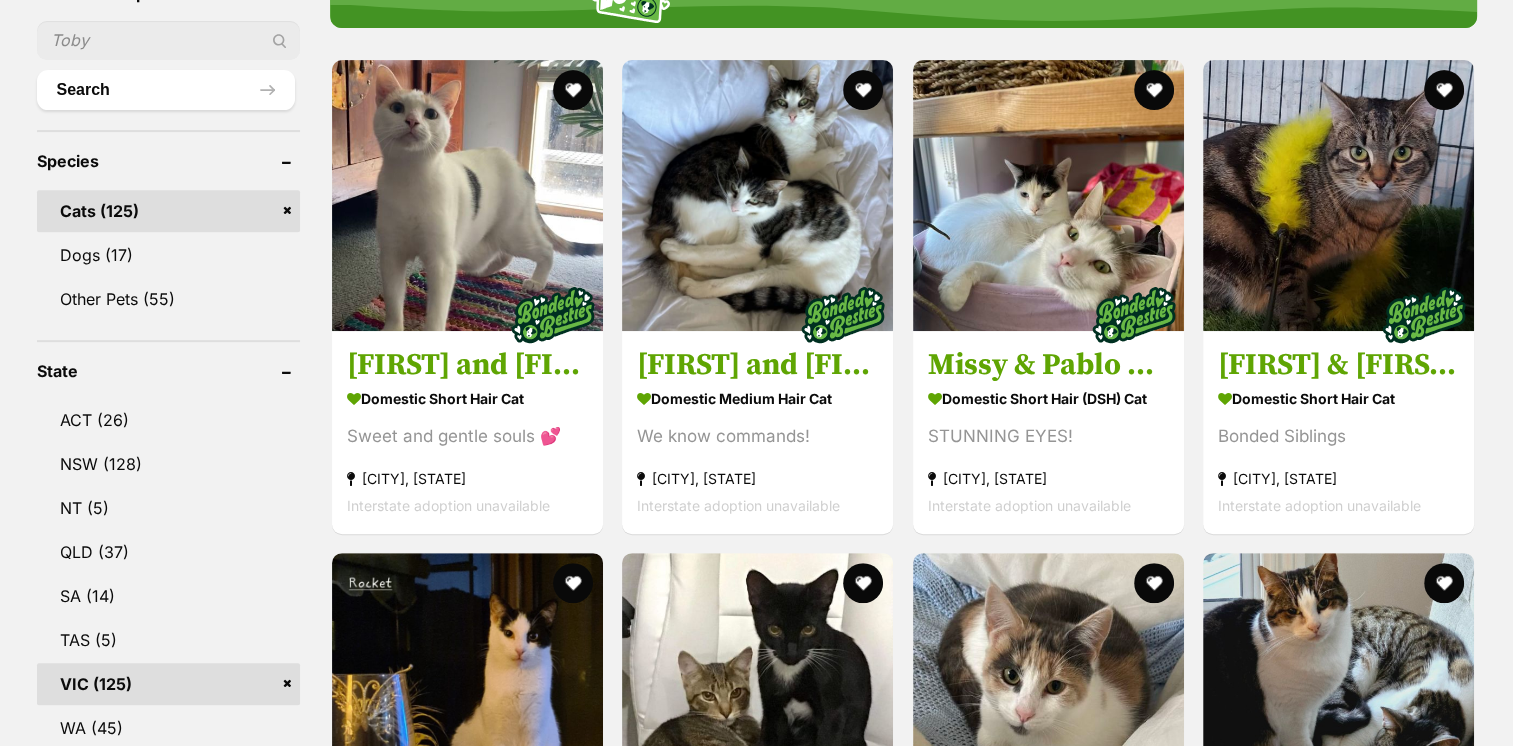 scroll, scrollTop: 800, scrollLeft: 0, axis: vertical 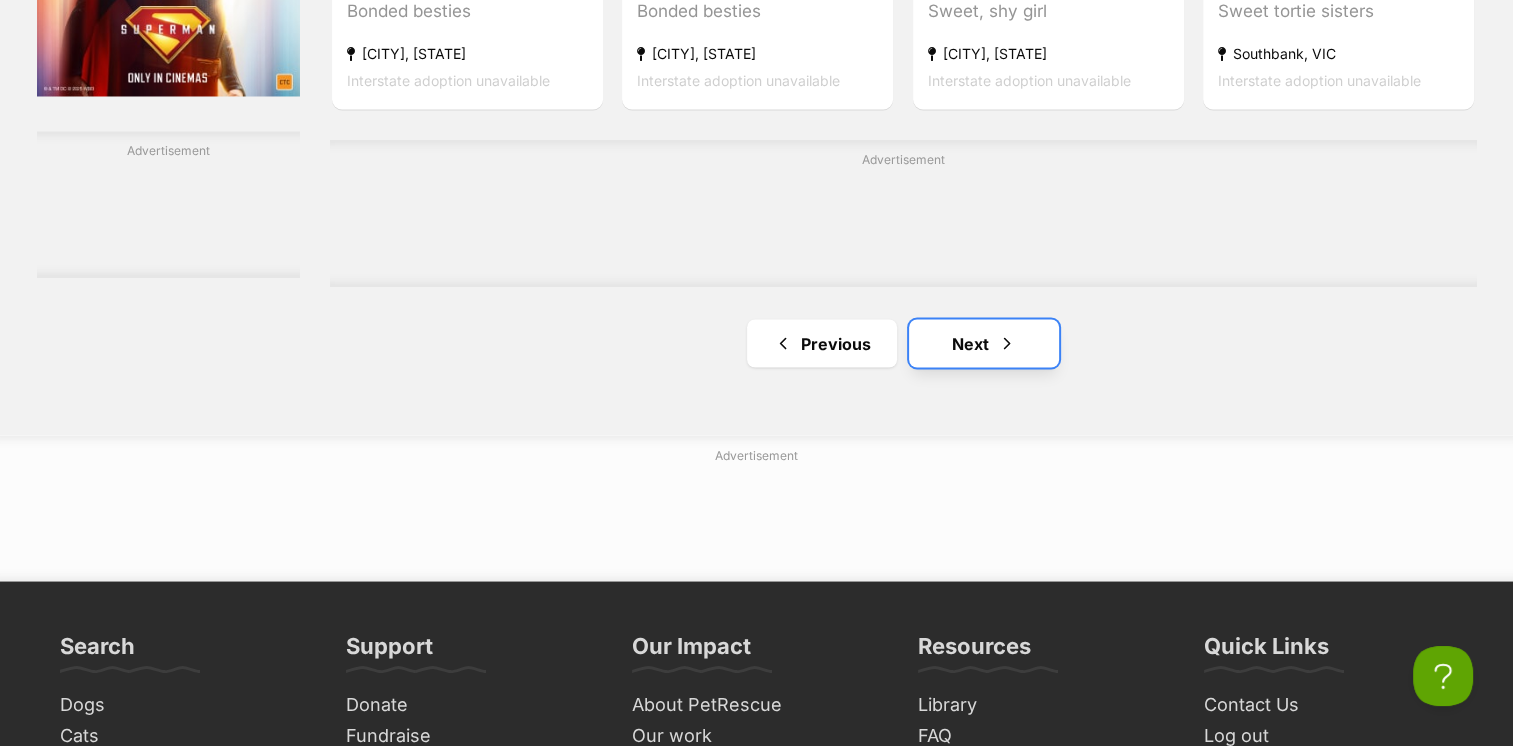 click at bounding box center [1007, 343] 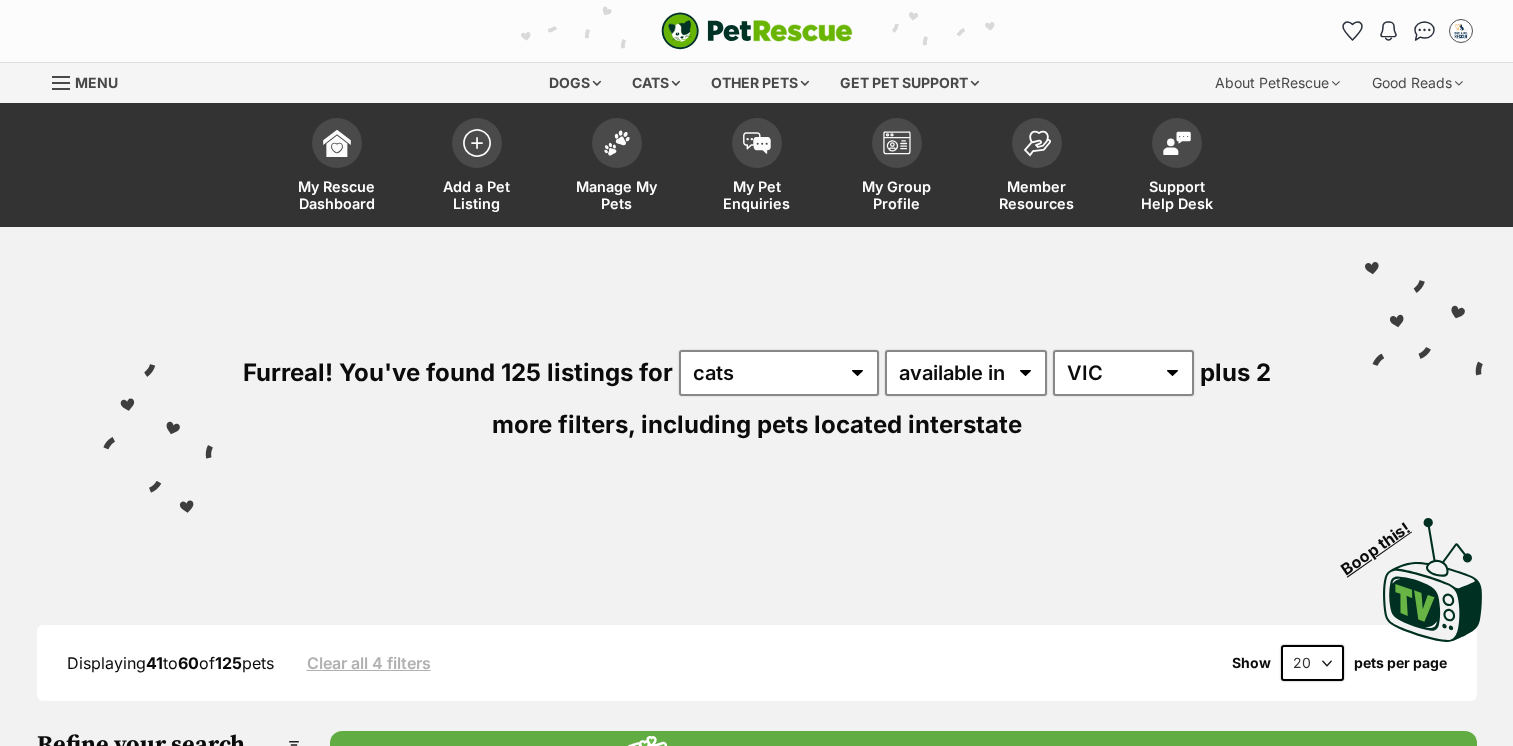 scroll, scrollTop: 600, scrollLeft: 0, axis: vertical 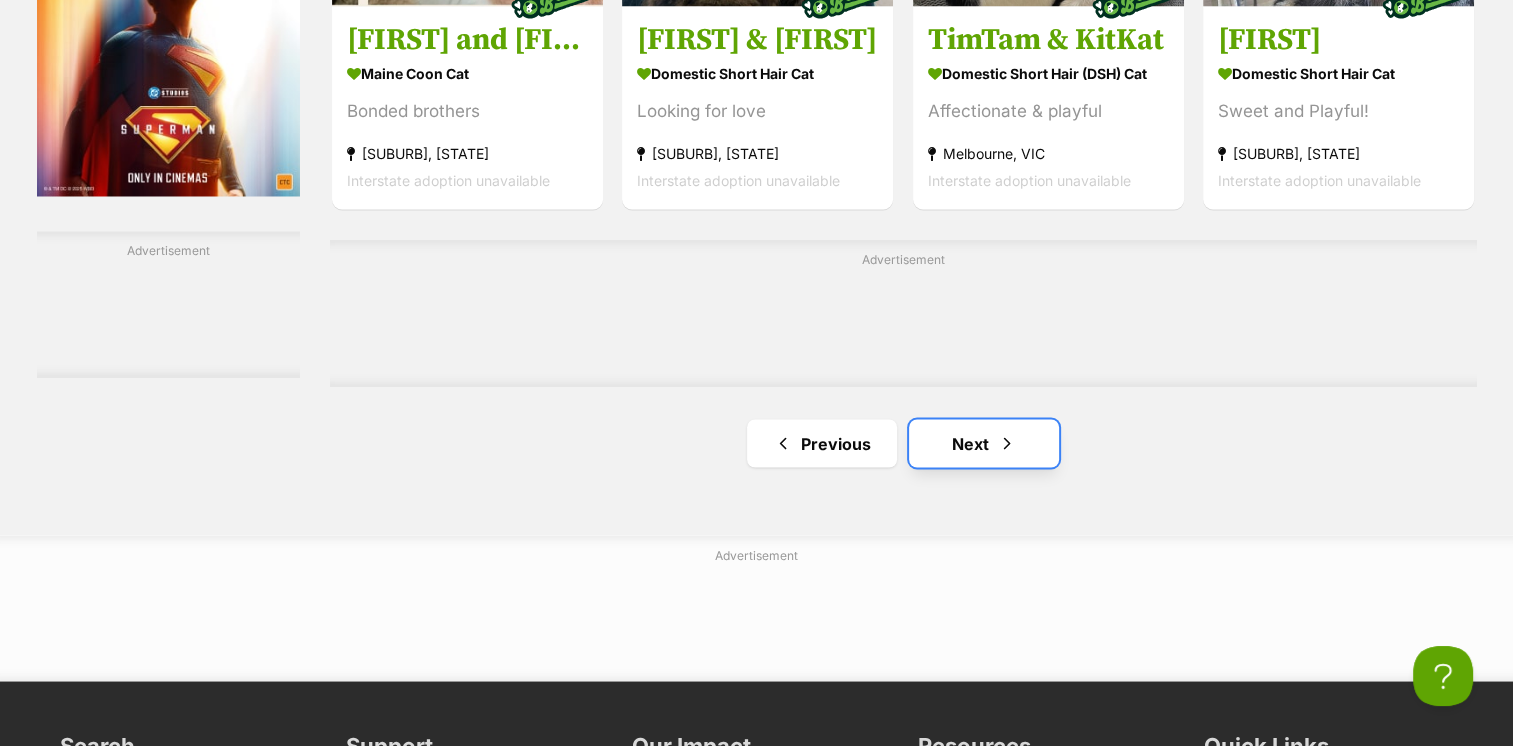 click at bounding box center (1007, 443) 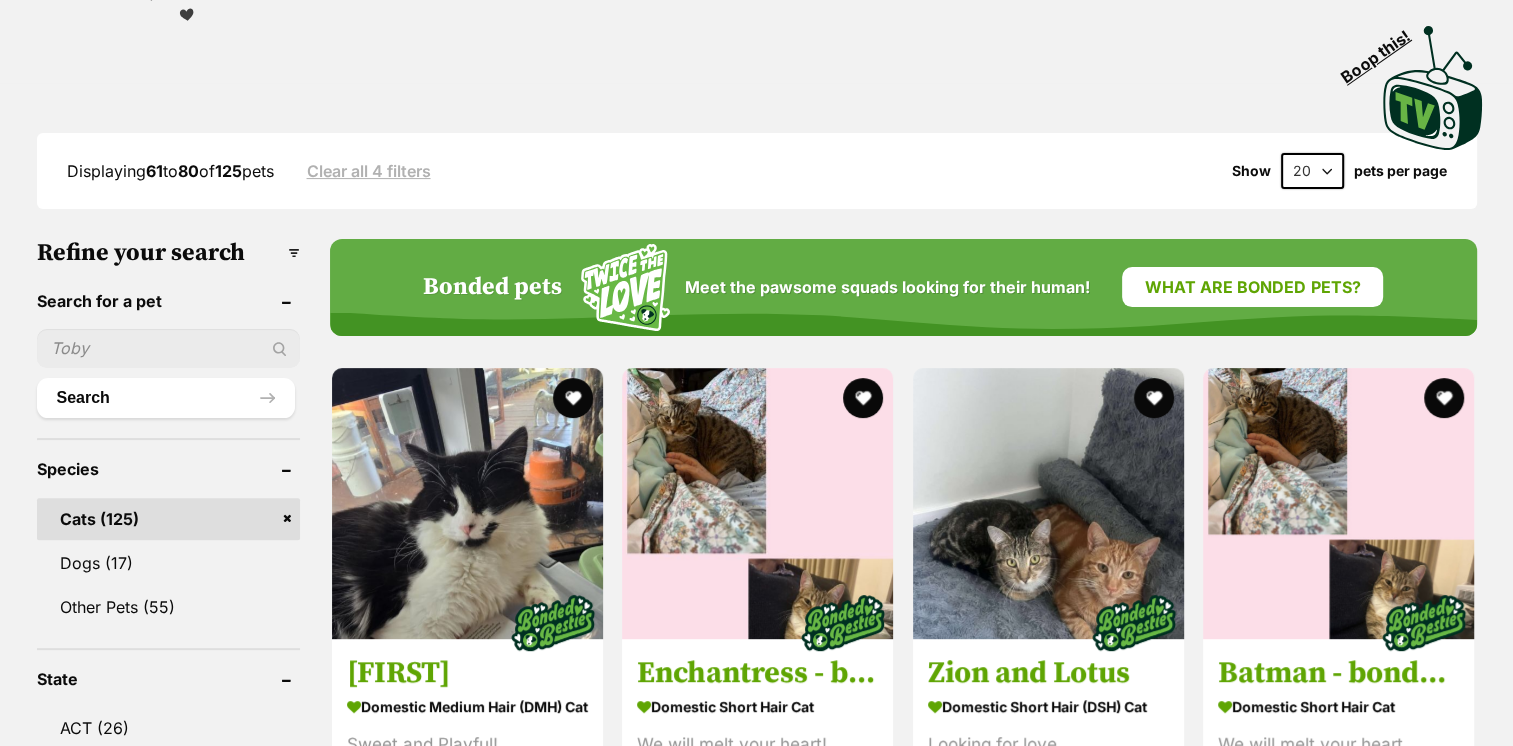scroll, scrollTop: 0, scrollLeft: 0, axis: both 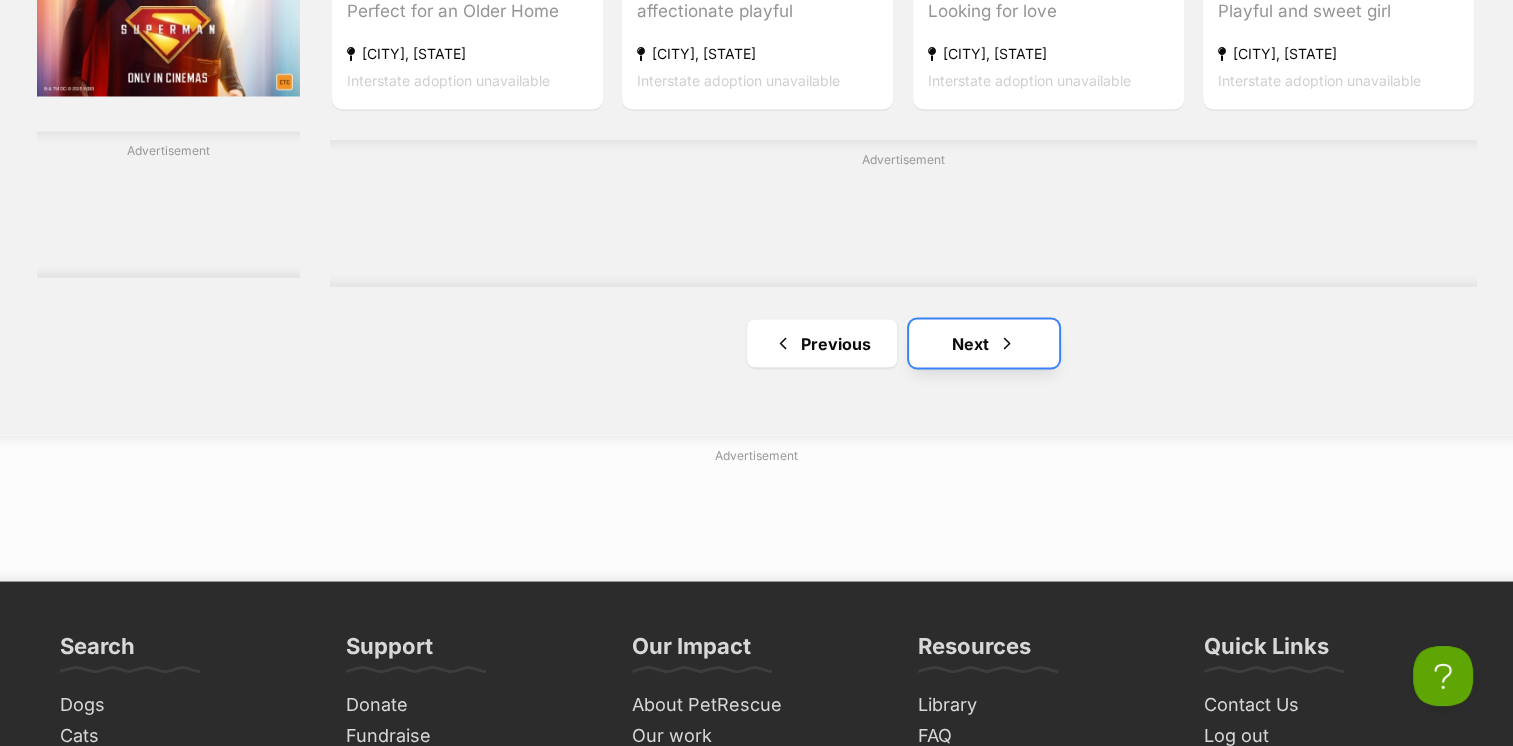 click on "Next" at bounding box center [984, 343] 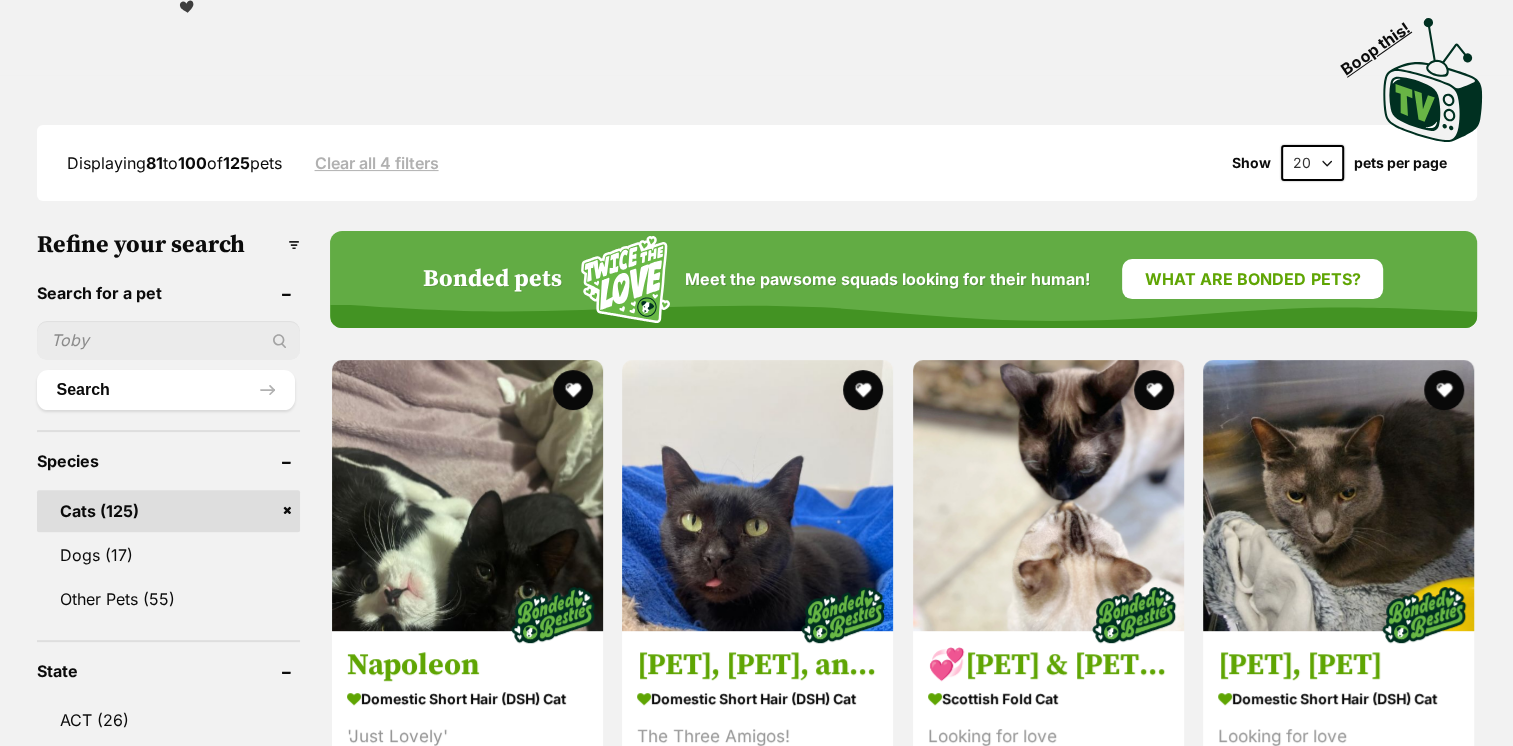 scroll, scrollTop: 680, scrollLeft: 0, axis: vertical 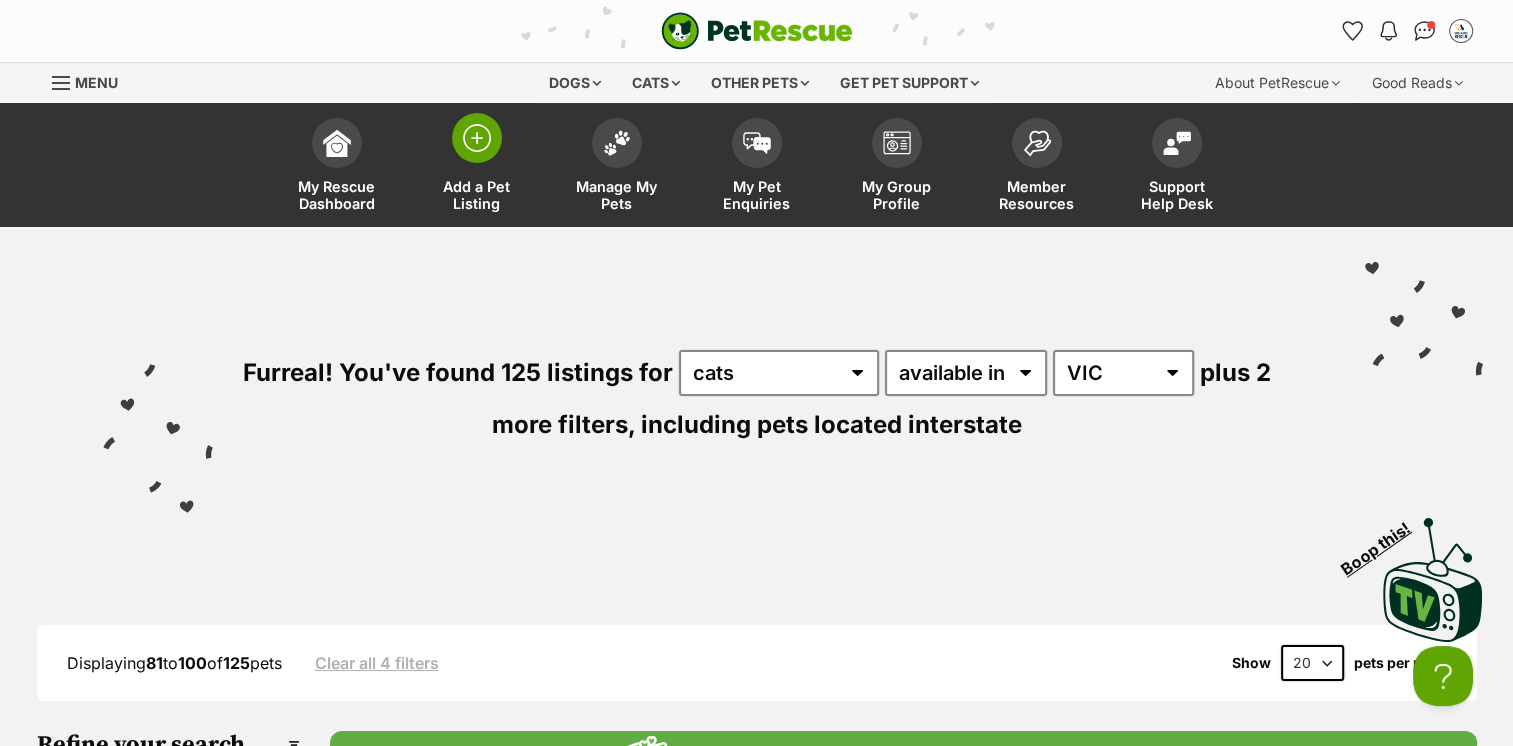 click at bounding box center [477, 138] 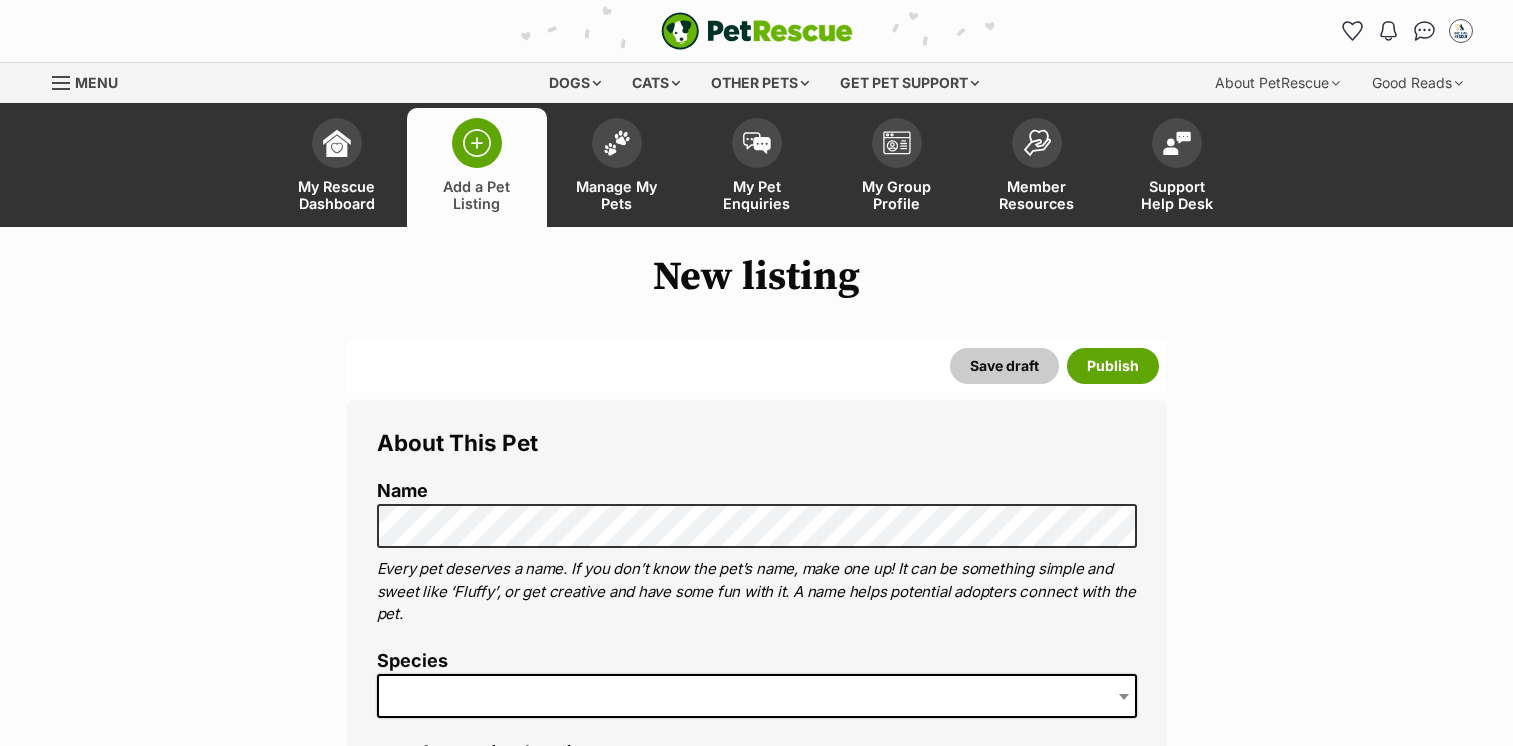 scroll, scrollTop: 0, scrollLeft: 0, axis: both 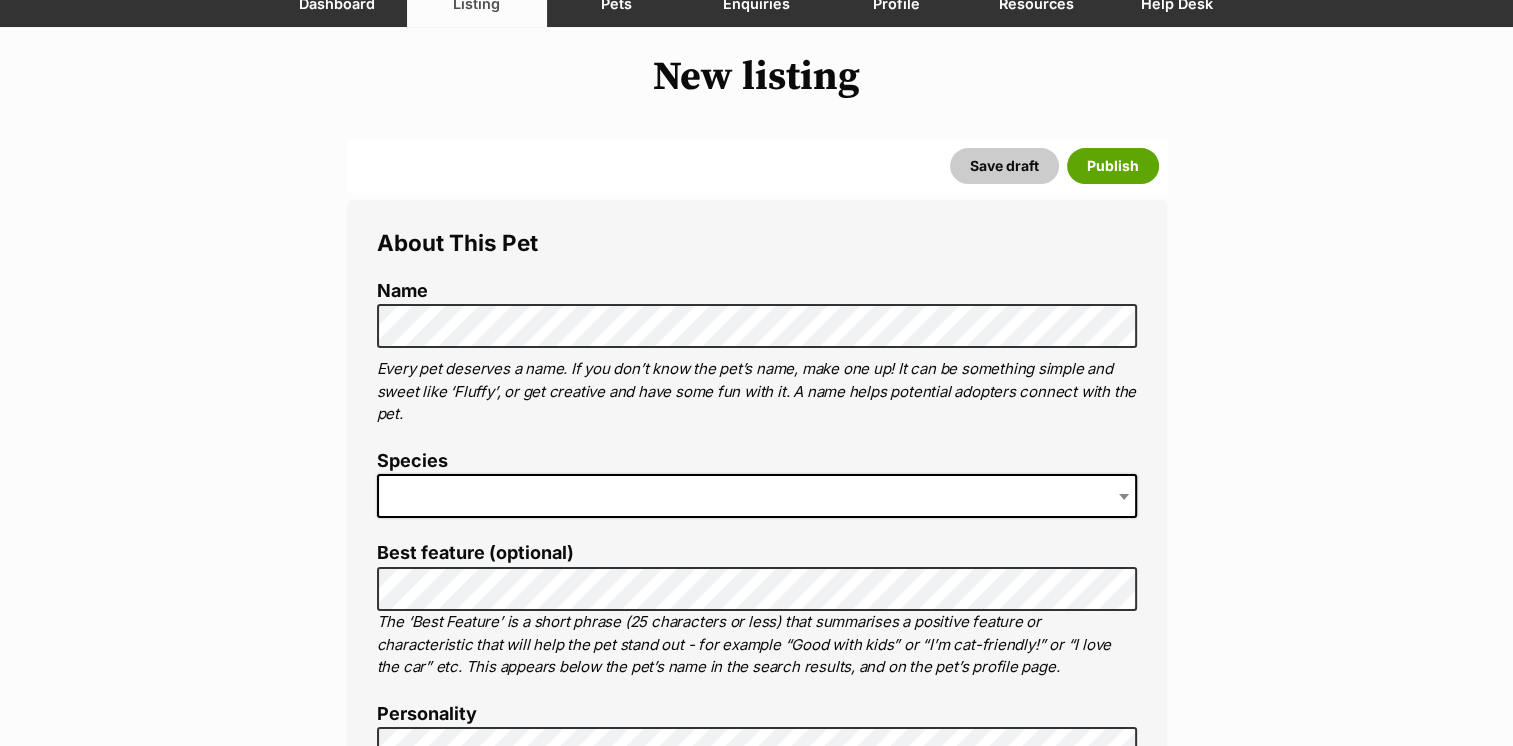 click on "Species" at bounding box center [757, 461] 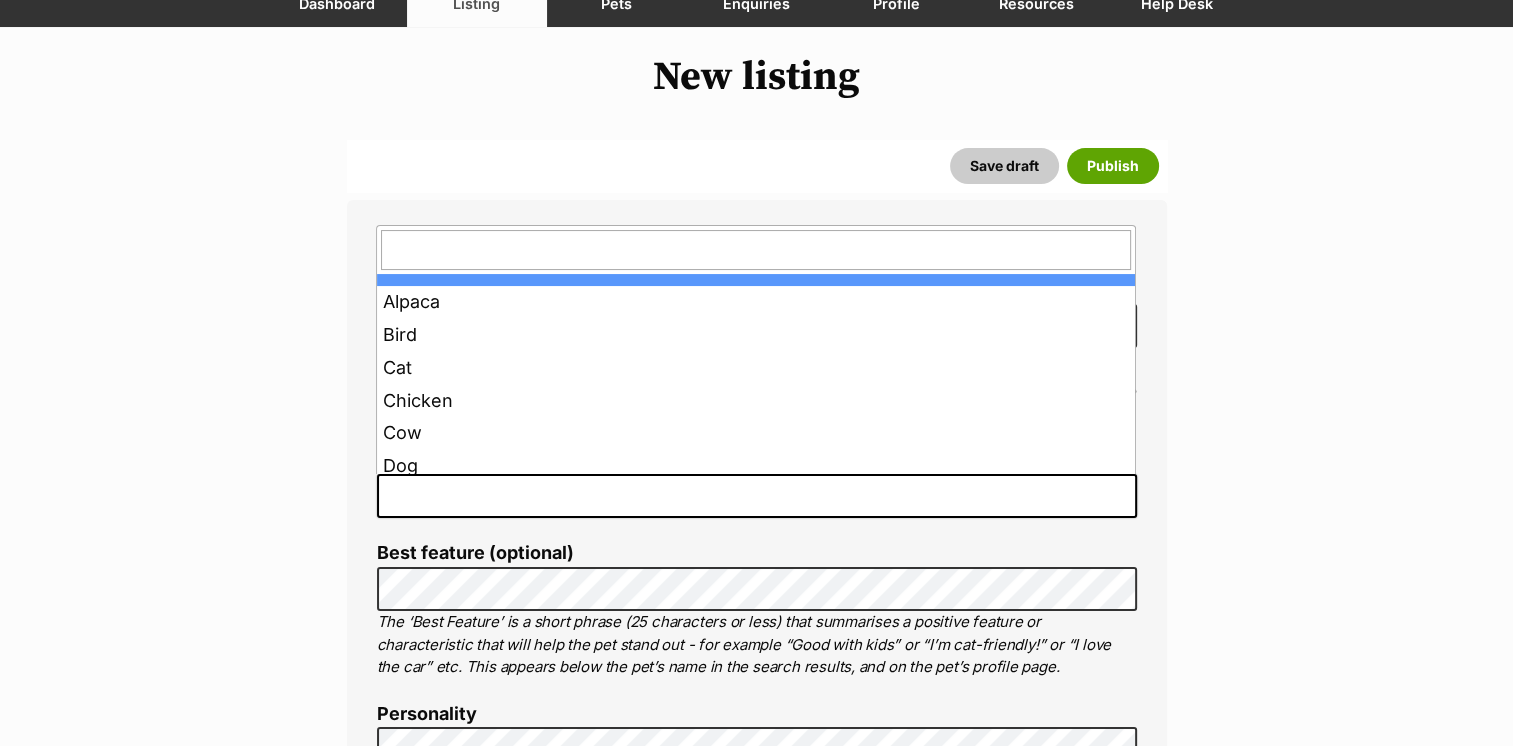 click at bounding box center (757, 496) 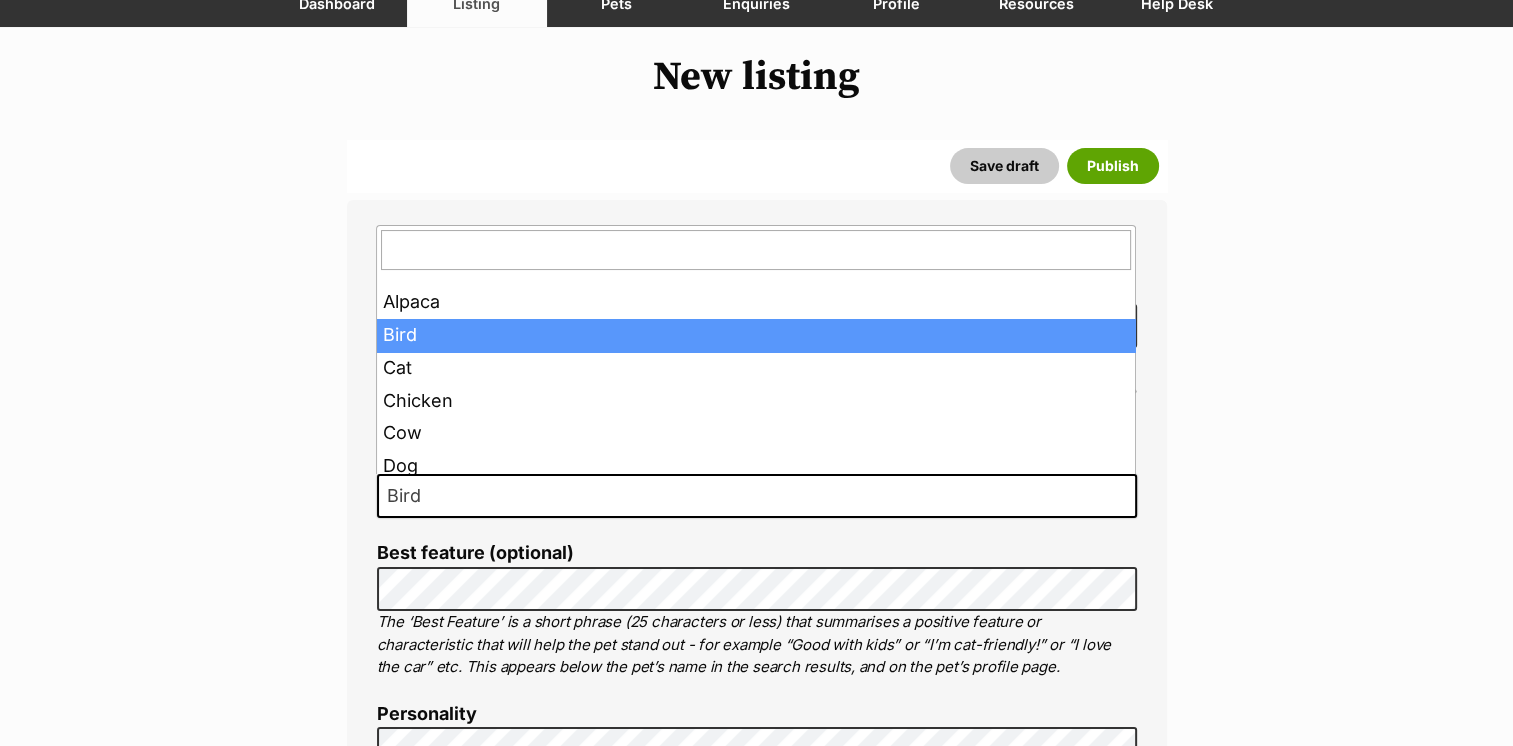 click on "Bird" at bounding box center (757, 496) 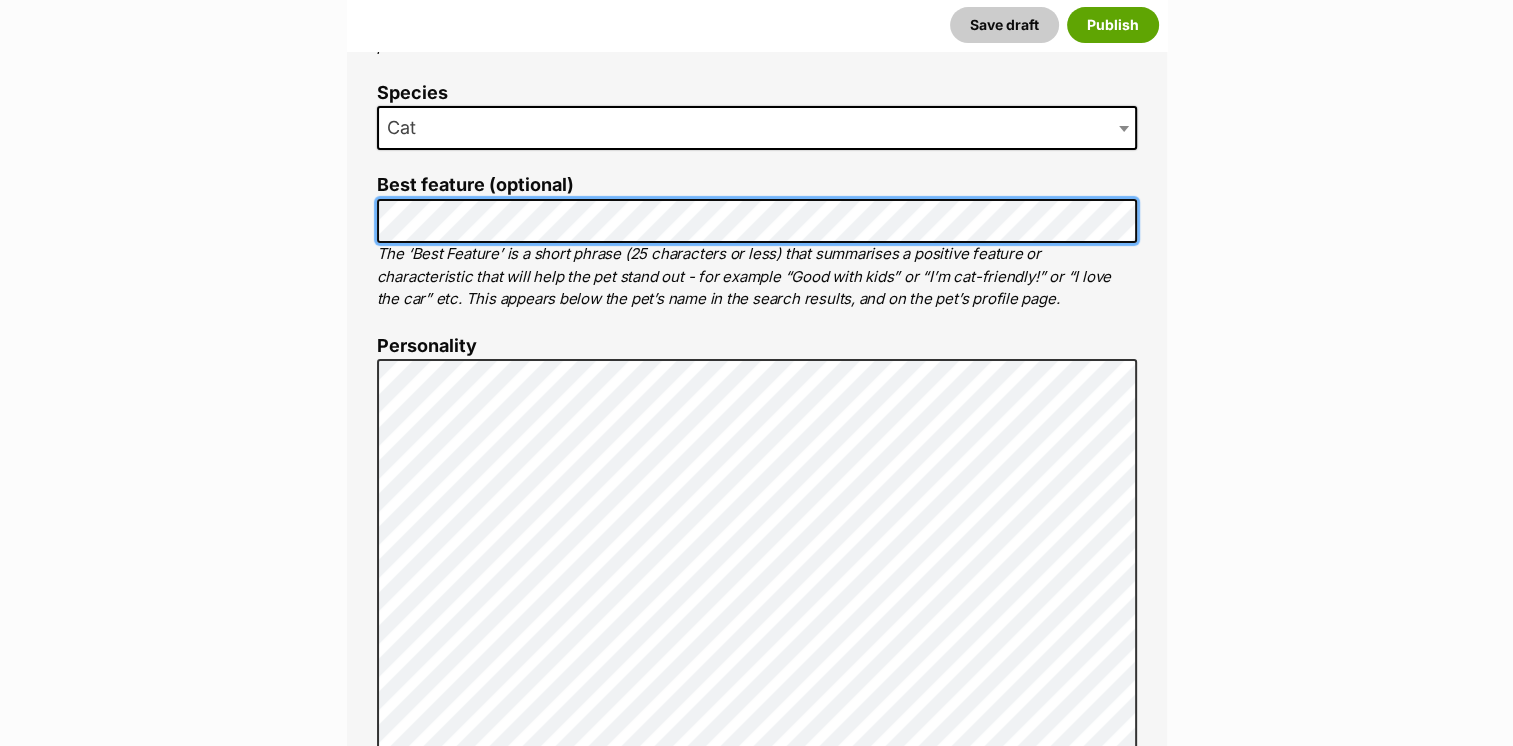 scroll, scrollTop: 700, scrollLeft: 0, axis: vertical 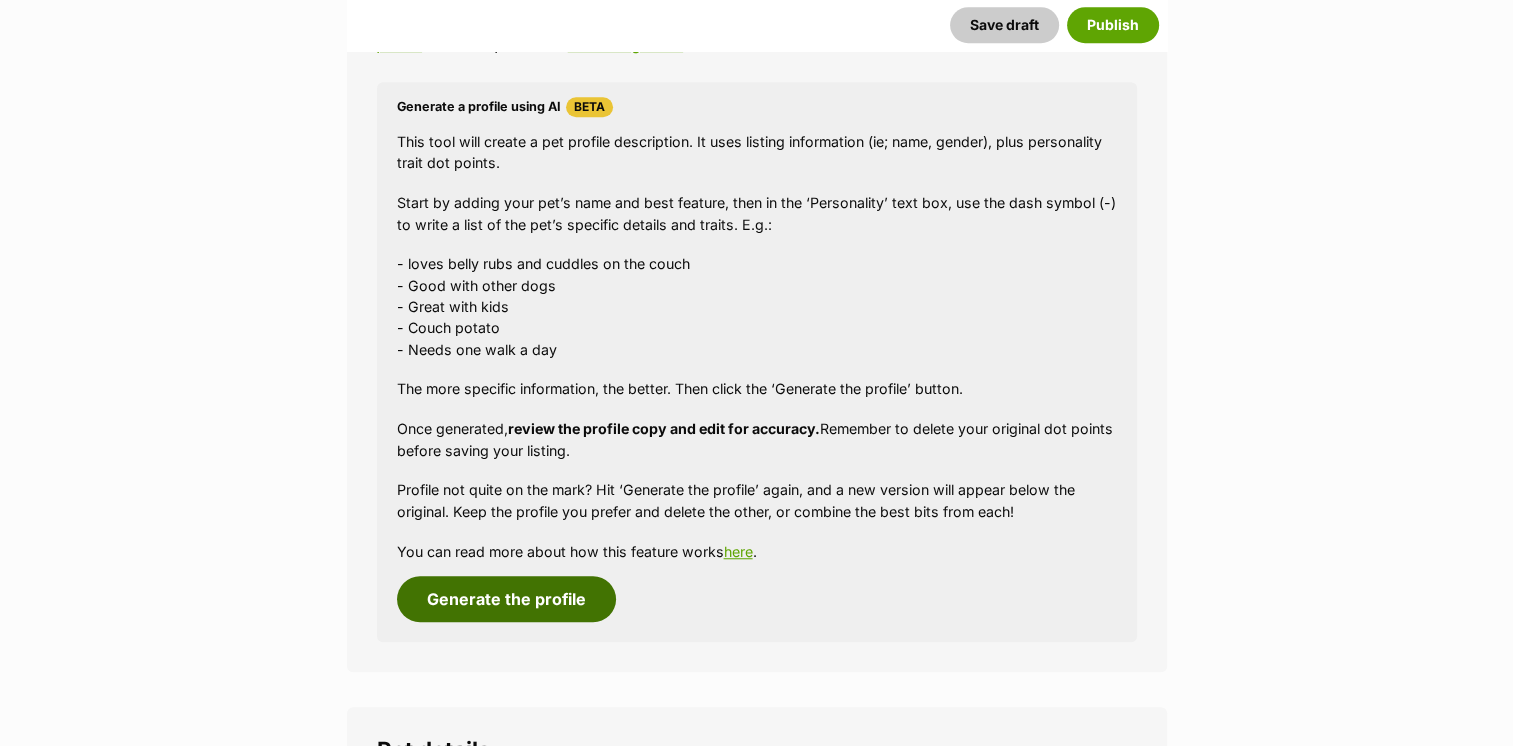 click on "Generate the profile" at bounding box center (506, 599) 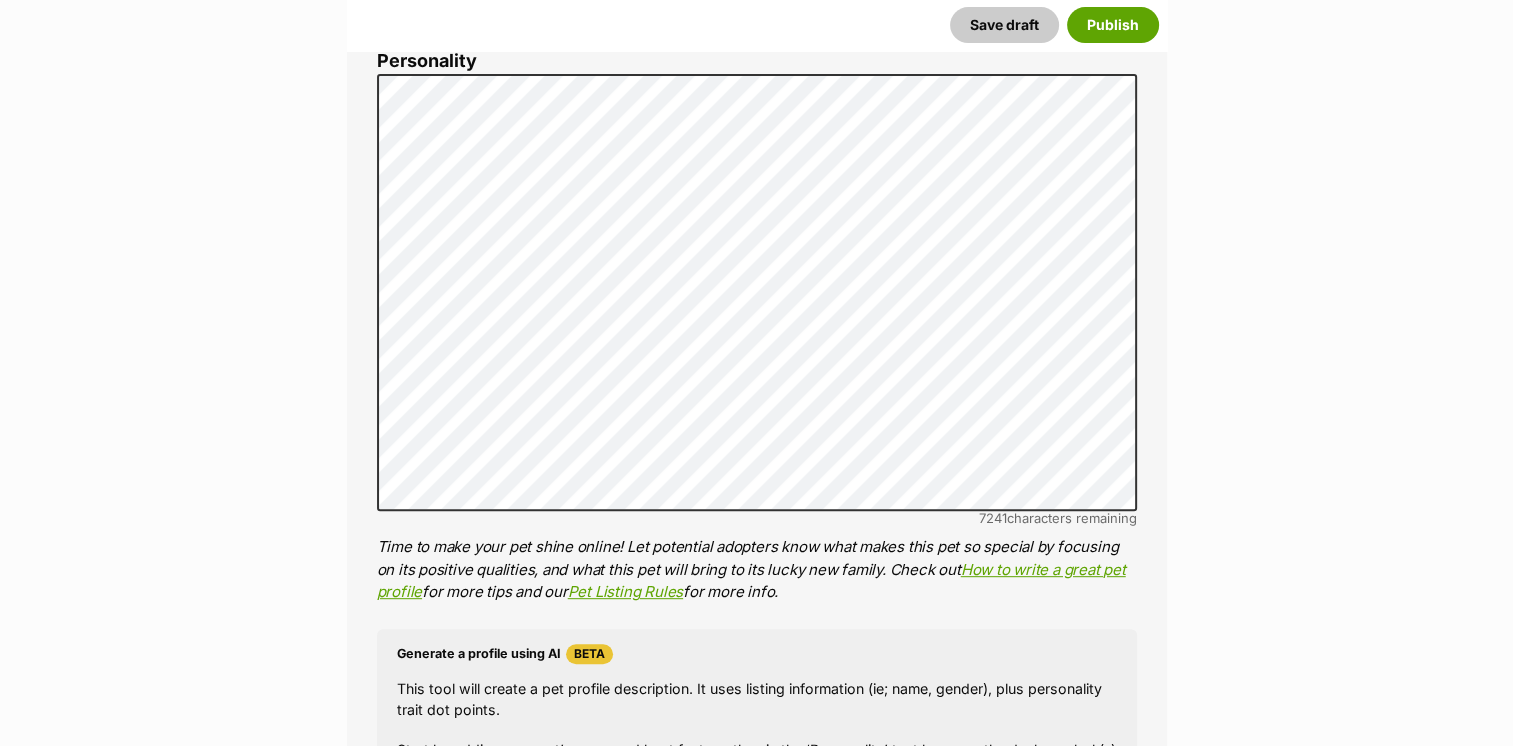 scroll, scrollTop: 772, scrollLeft: 0, axis: vertical 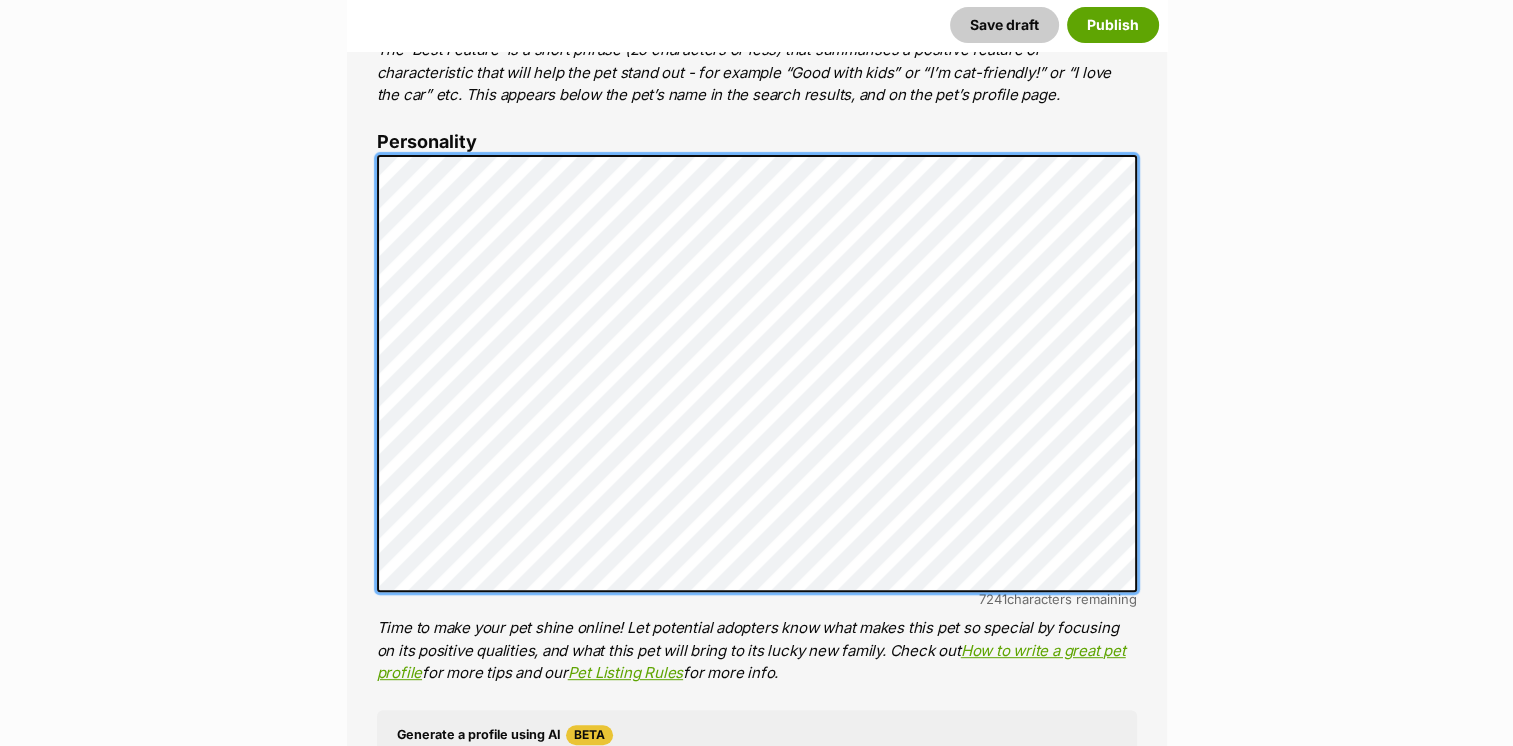 click on "About This Pet Name
Henlo there, it looks like you might be using the pet name field to indicate that this pet is now on hold - we recommend updating the status to on hold from the listing page instead!
Every pet deserves a name. If you don’t know the pet’s name, make one up! It can be something simple and sweet like ‘Fluffy’, or get creative and have some fun with it. A name helps potential adopters connect with the pet.
Species Cat
Best feature (optional)
The ‘Best Feature’ is a short phrase (25 characters or less) that summarises a positive feature or characteristic that will help the pet stand out - for example “Good with kids” or “I’m cat-friendly!” or “I love the car” etc. This appears below the pet’s name in the search results, and on the pet’s profile page.
Personality [NUMBER]  characters remaining
How to write a great pet profile  for more tips and our  Pet Listing Rules  for more info.
Generate a profile using AI
Beta" at bounding box center (757, 3188) 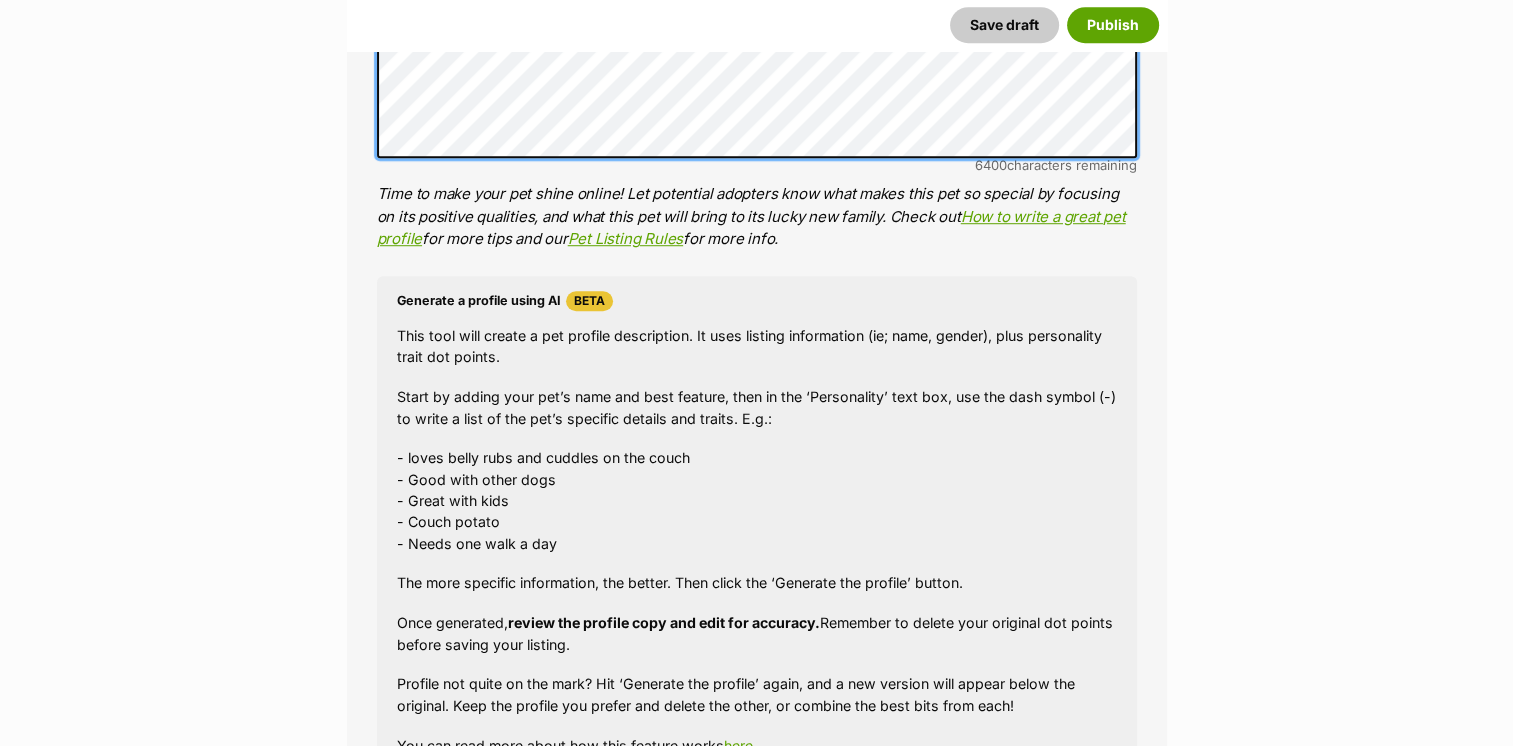scroll, scrollTop: 1872, scrollLeft: 0, axis: vertical 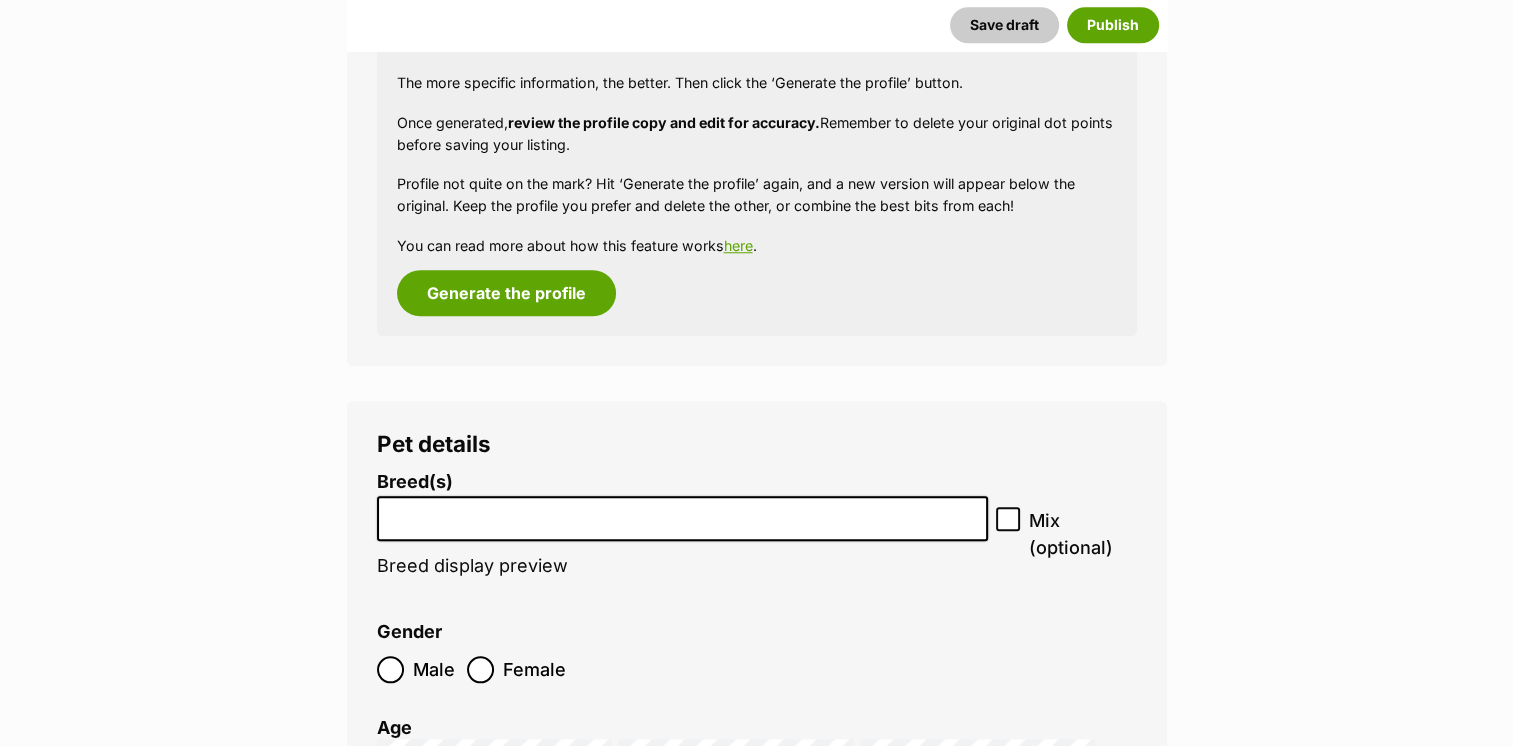 click at bounding box center [683, 513] 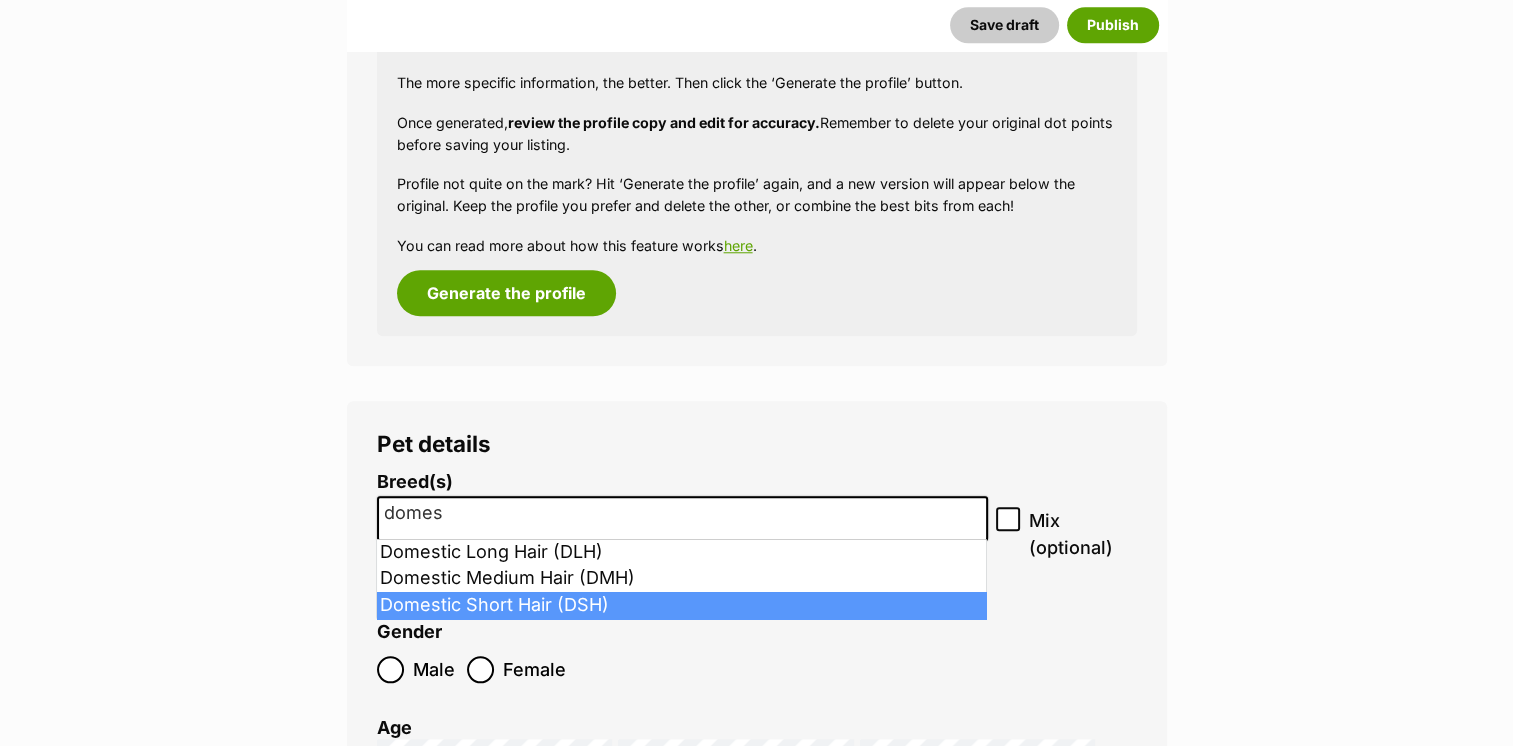 type on "domes" 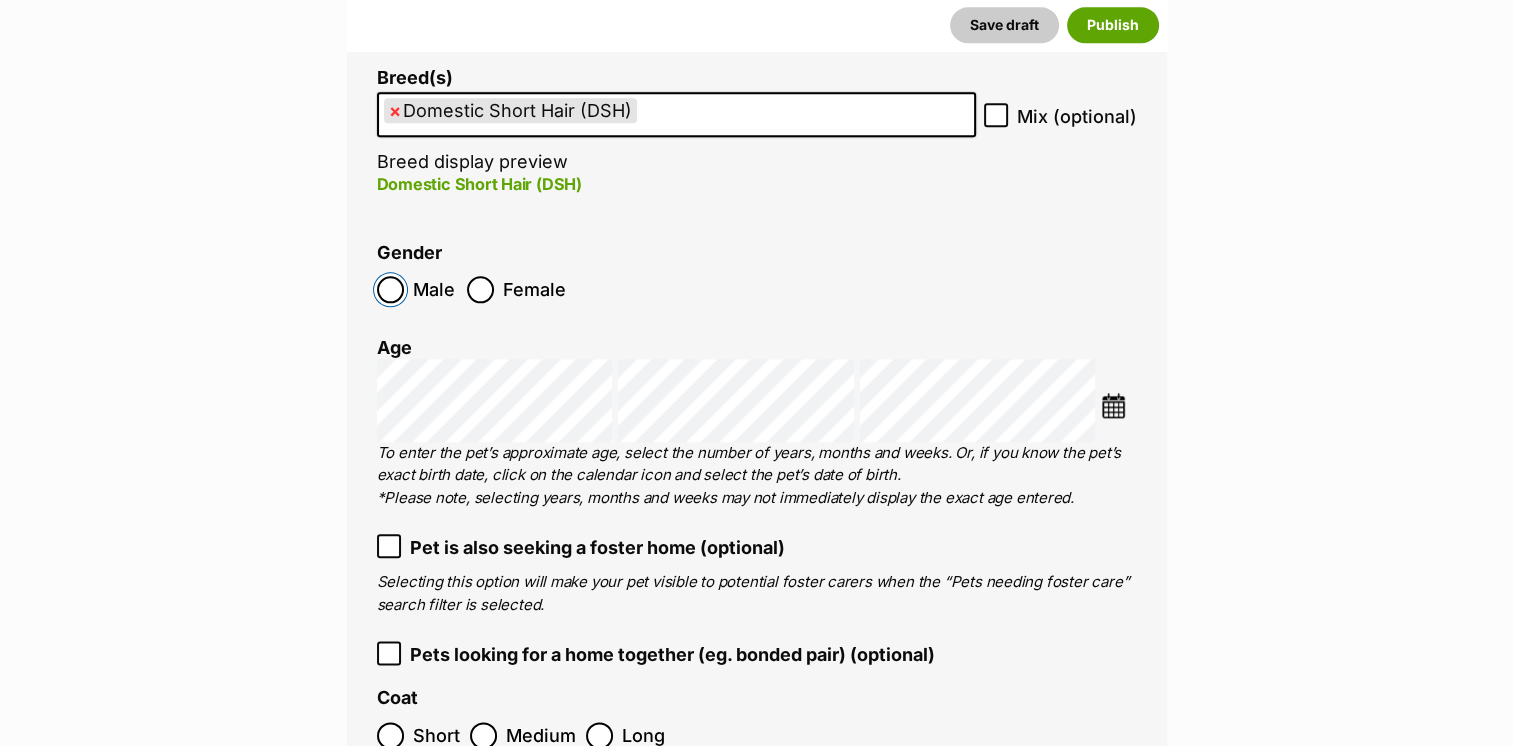 scroll, scrollTop: 2472, scrollLeft: 0, axis: vertical 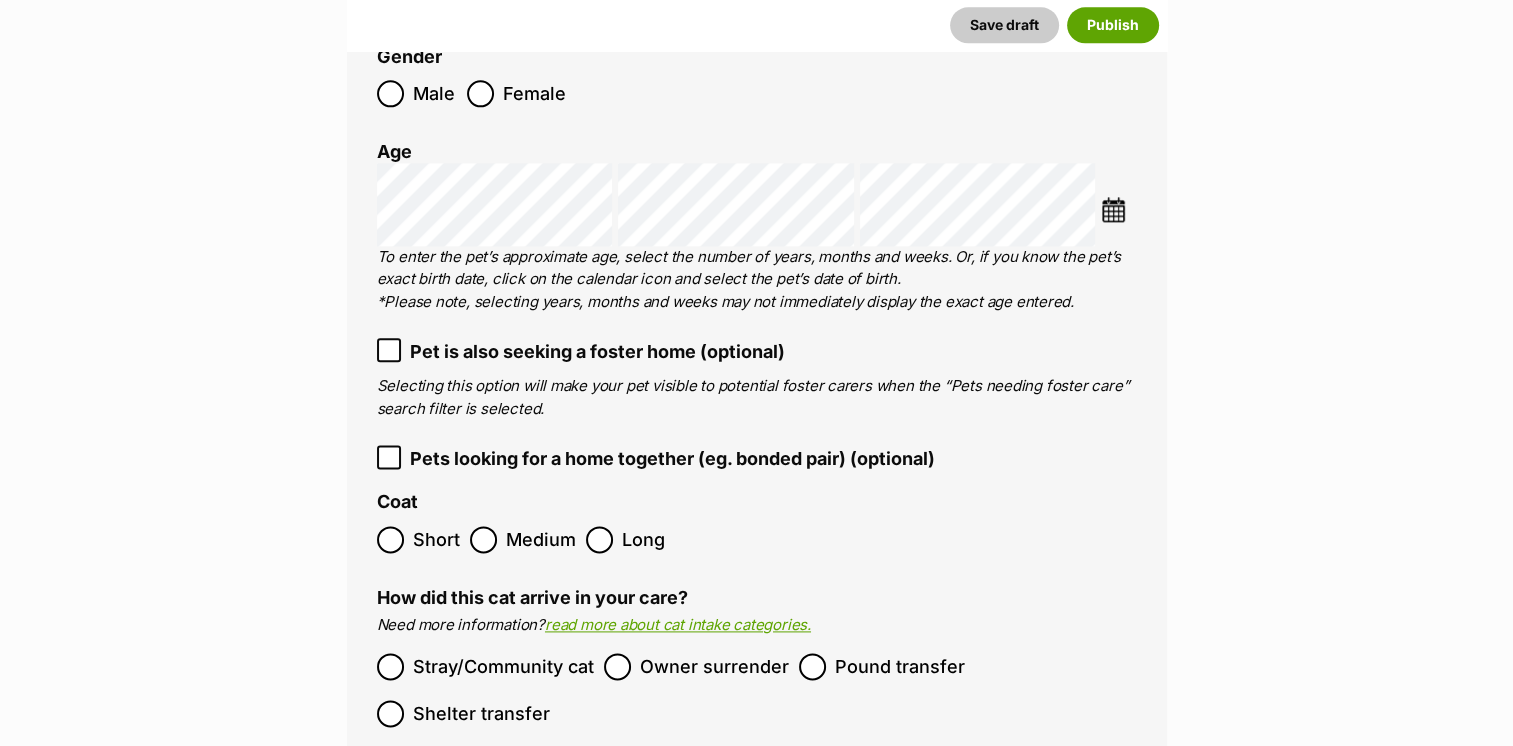 click 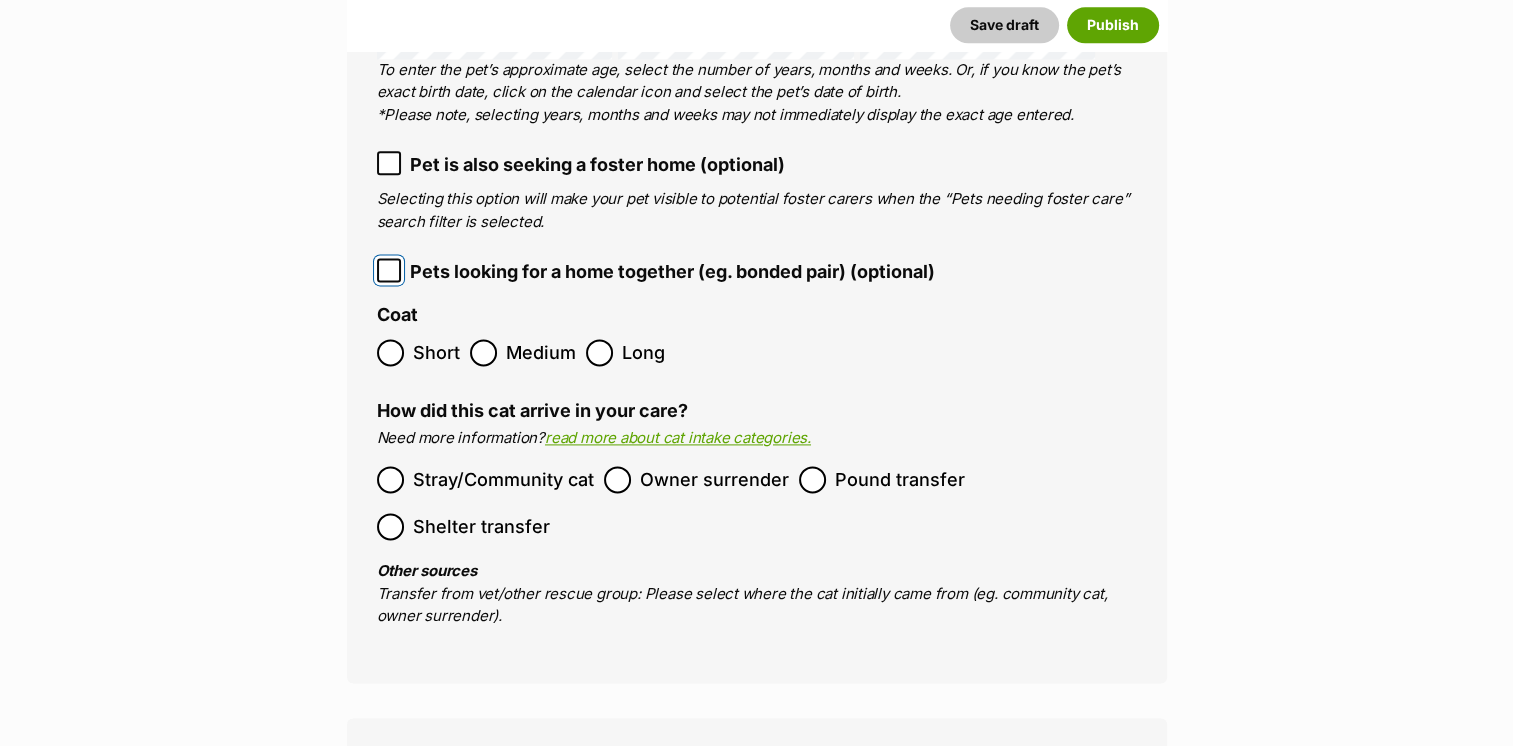 scroll, scrollTop: 2672, scrollLeft: 0, axis: vertical 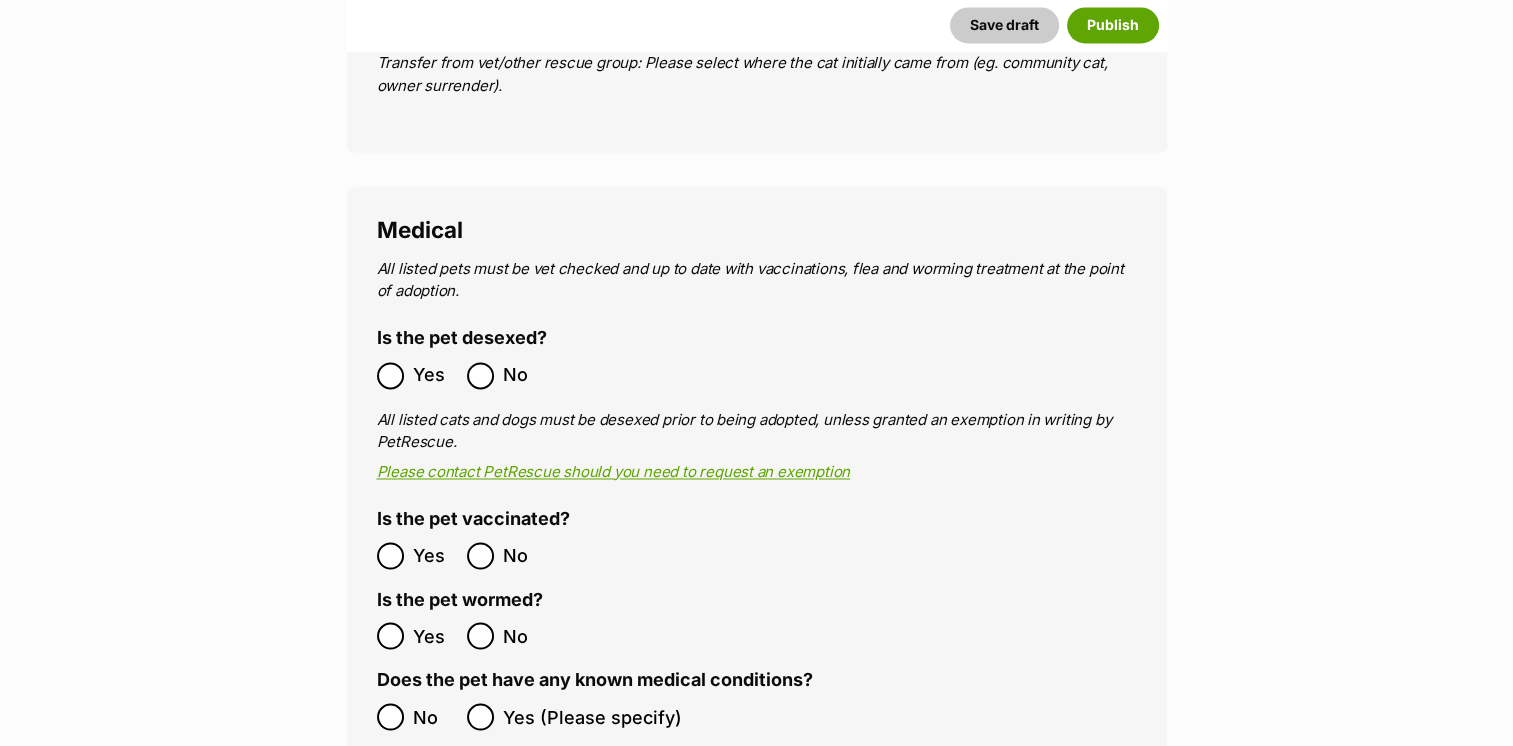 click on "Yes" at bounding box center [417, 375] 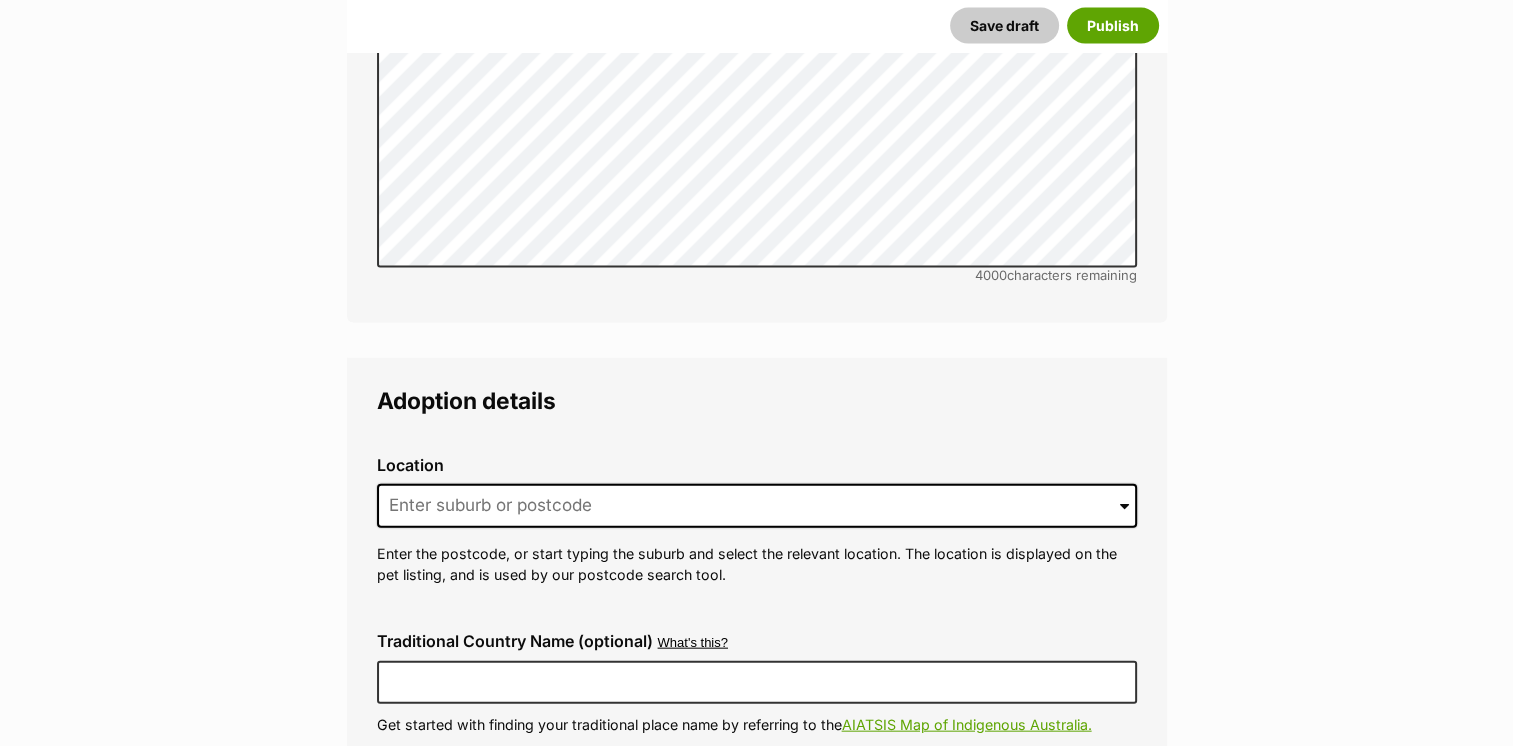 scroll, scrollTop: 4472, scrollLeft: 0, axis: vertical 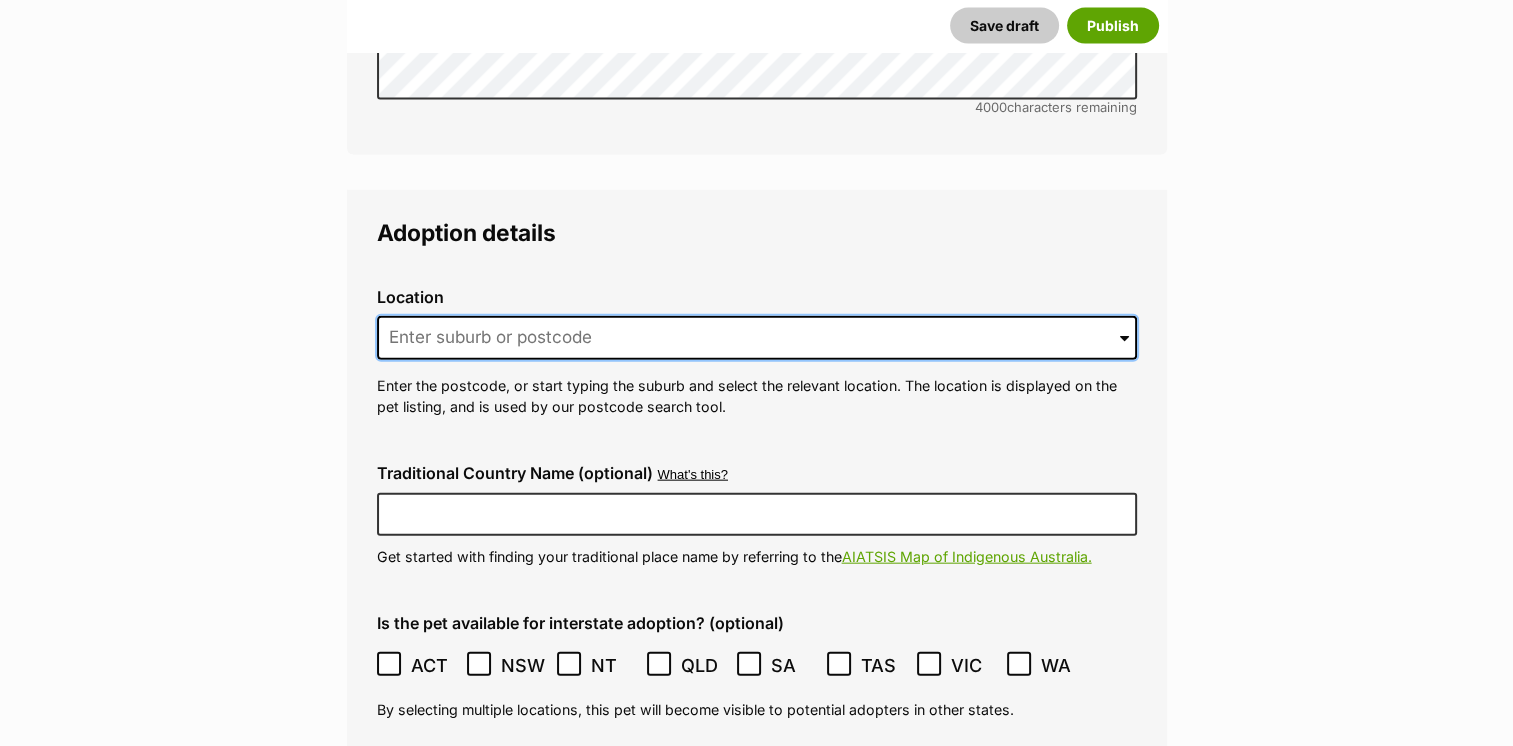 click at bounding box center (757, 338) 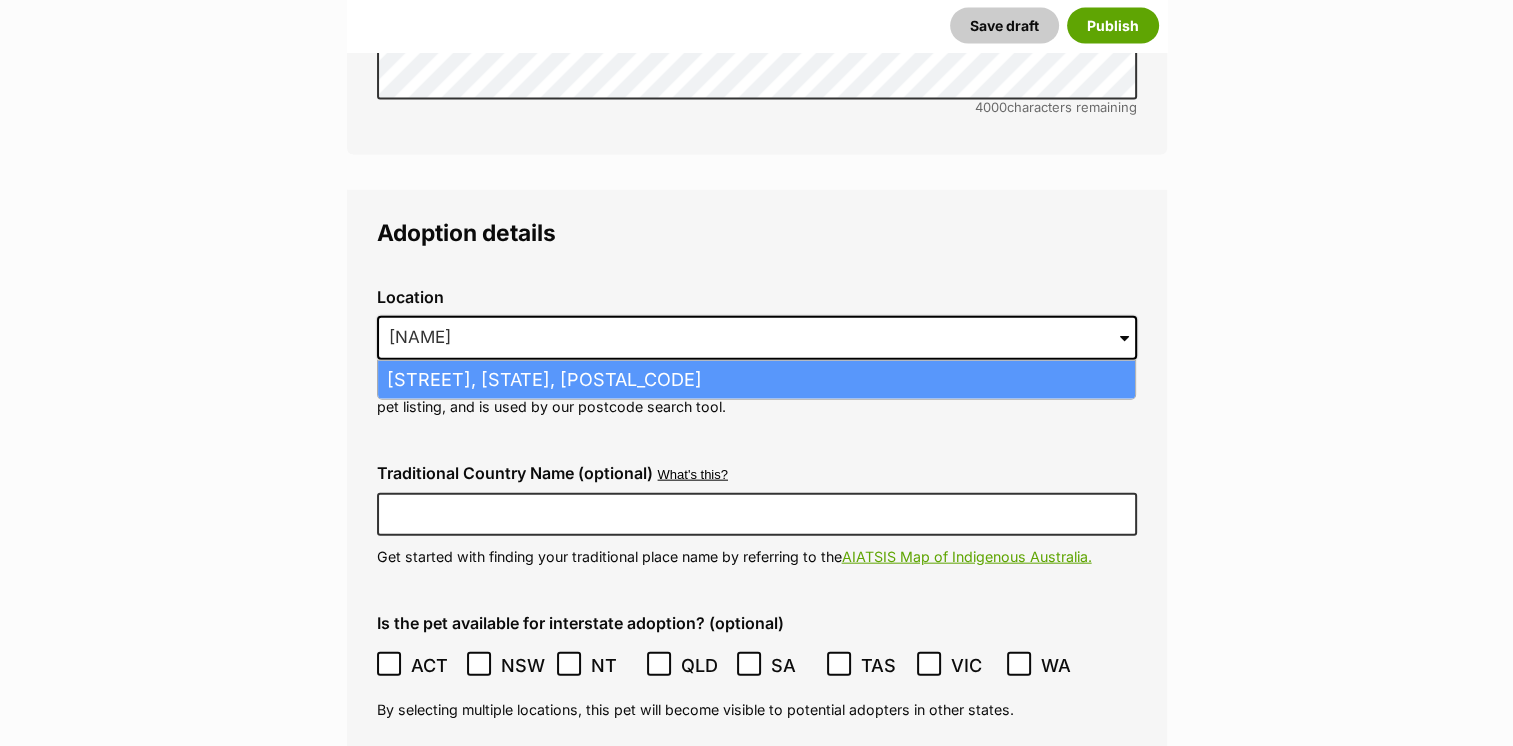 click on "[STREET], [STATE], [POSTAL_CODE]" at bounding box center [756, 380] 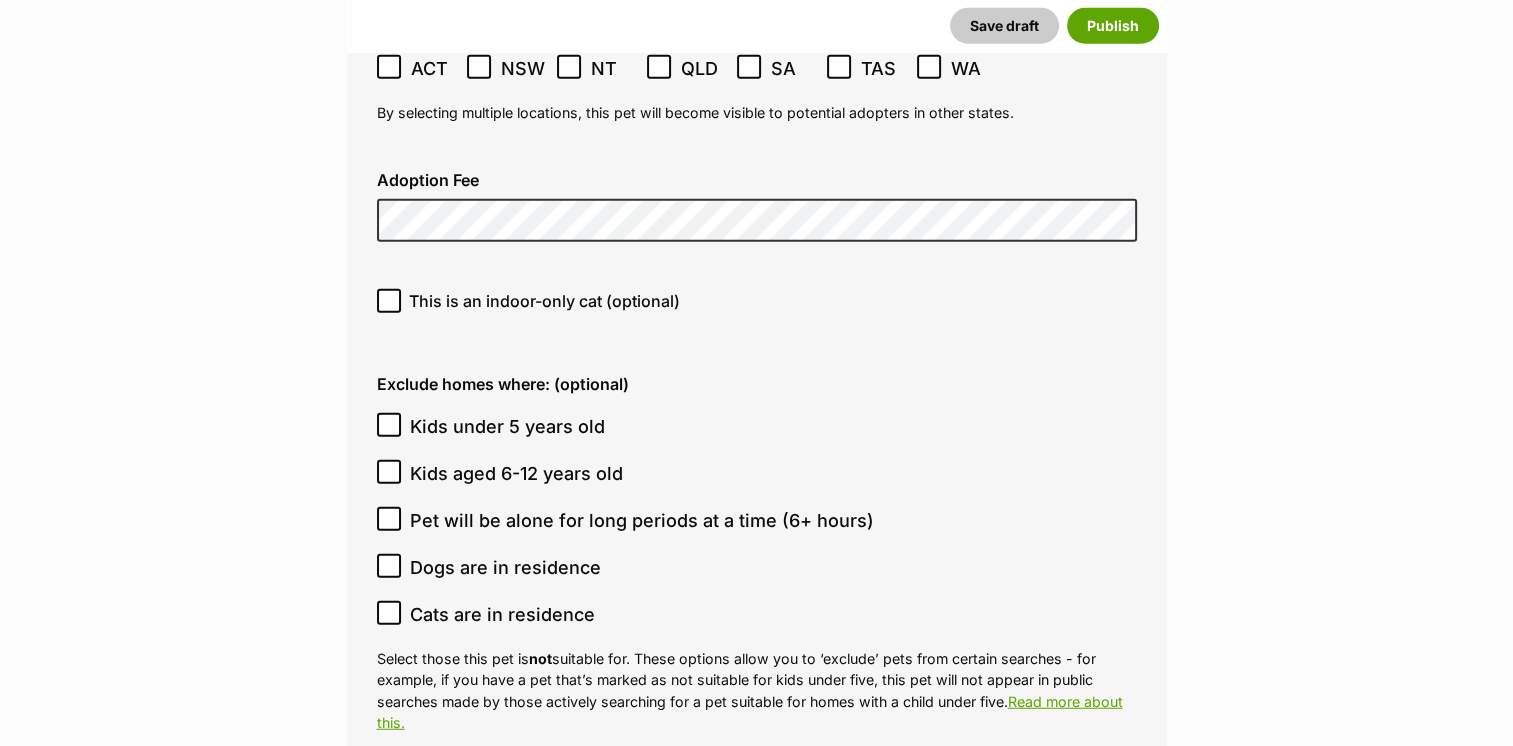 scroll, scrollTop: 5072, scrollLeft: 0, axis: vertical 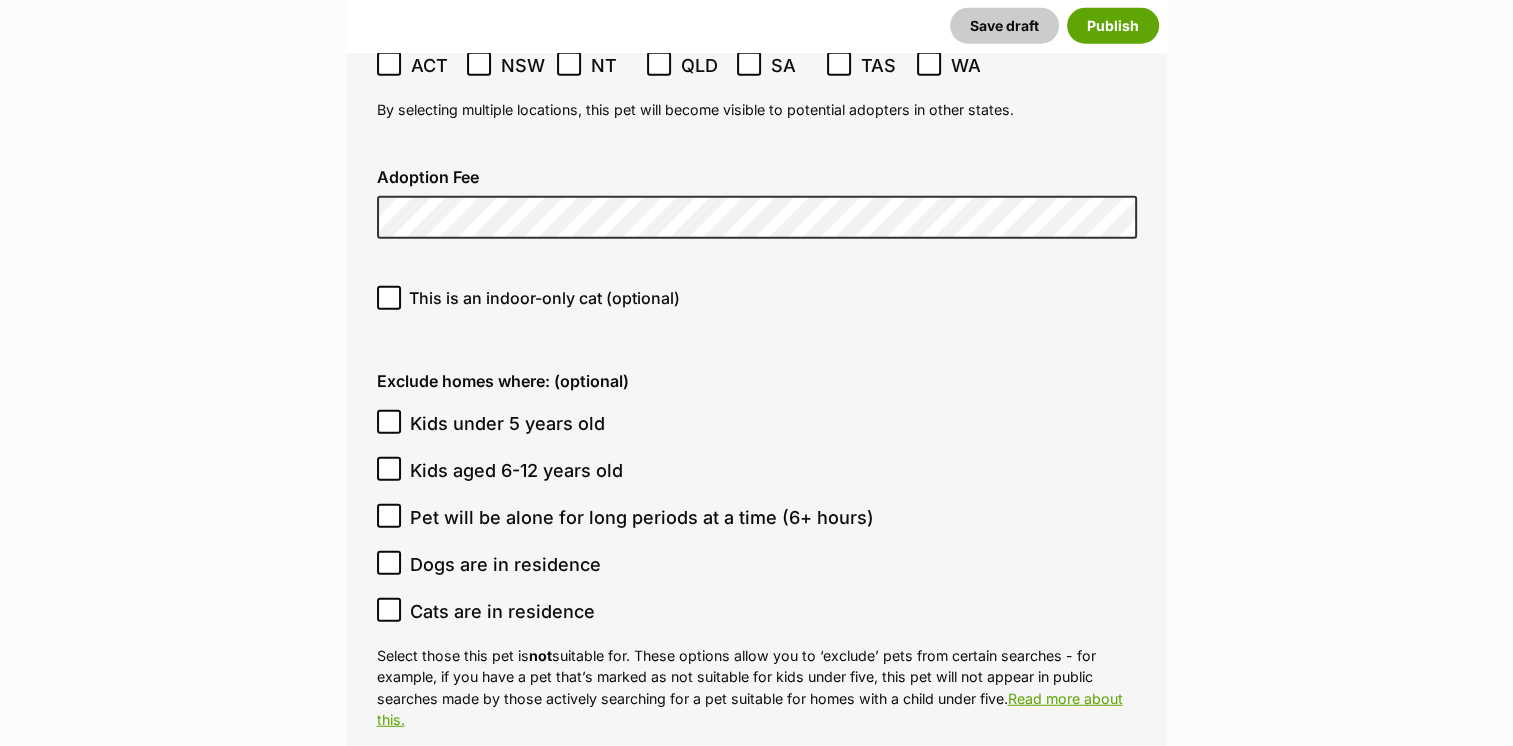 click 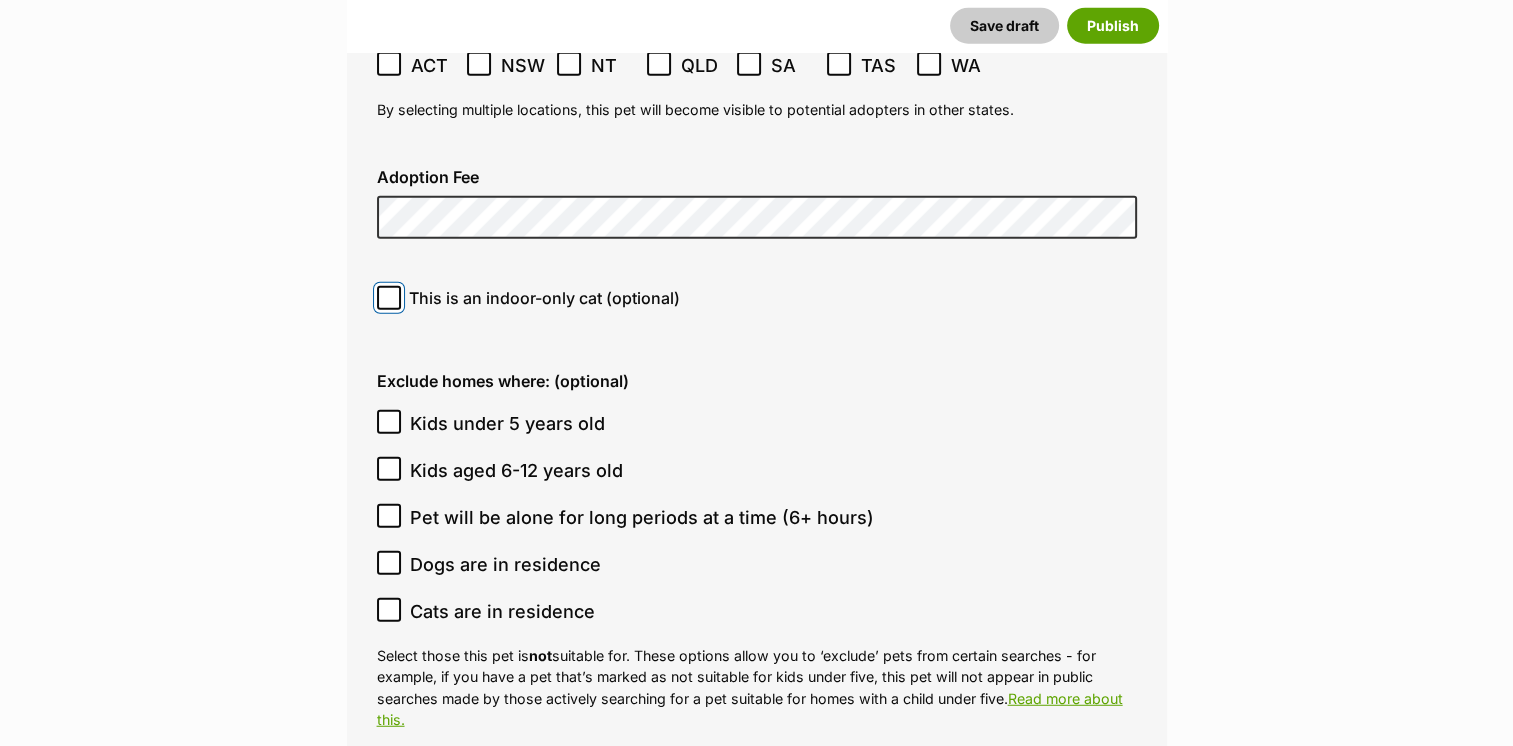 click on "This is an indoor-only cat (optional)" at bounding box center (389, 298) 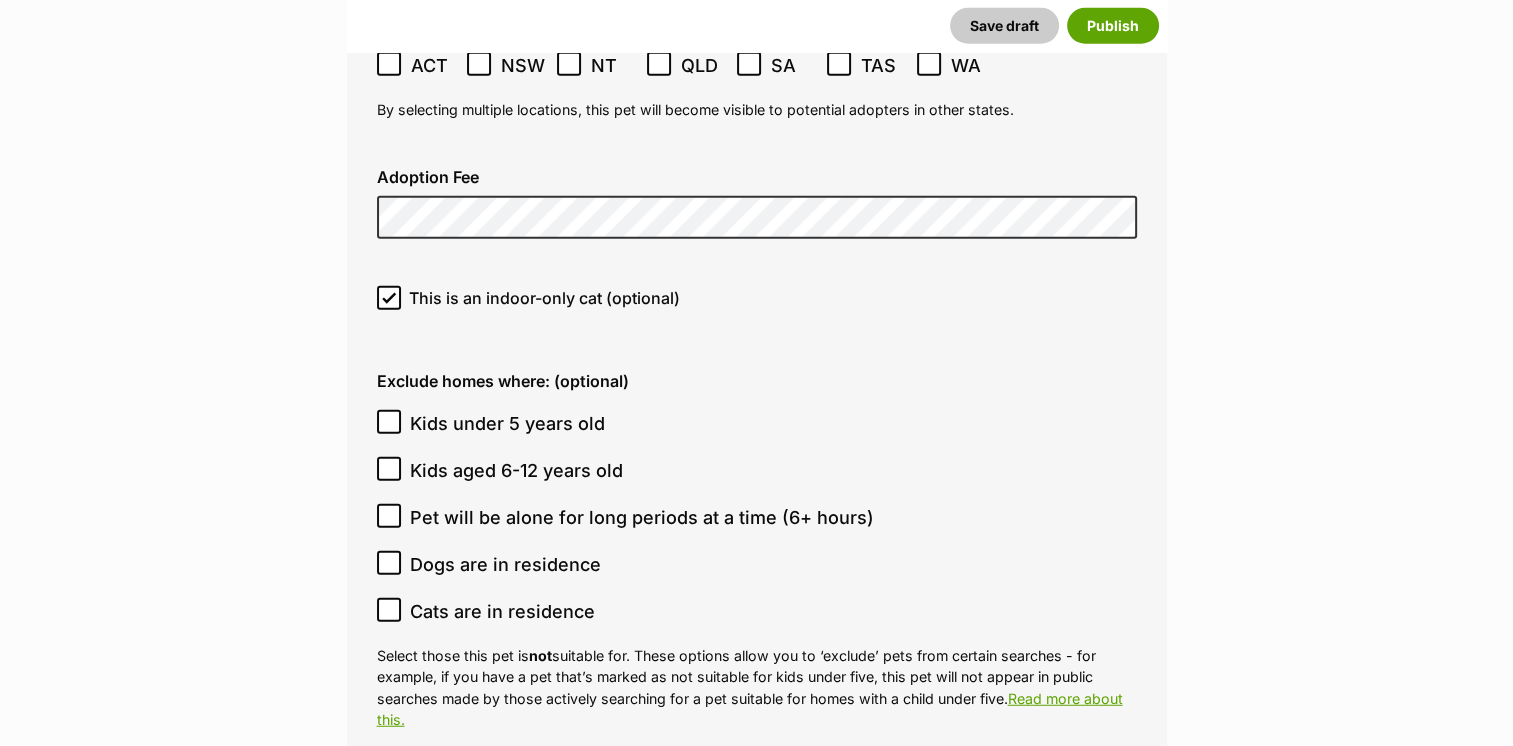 click 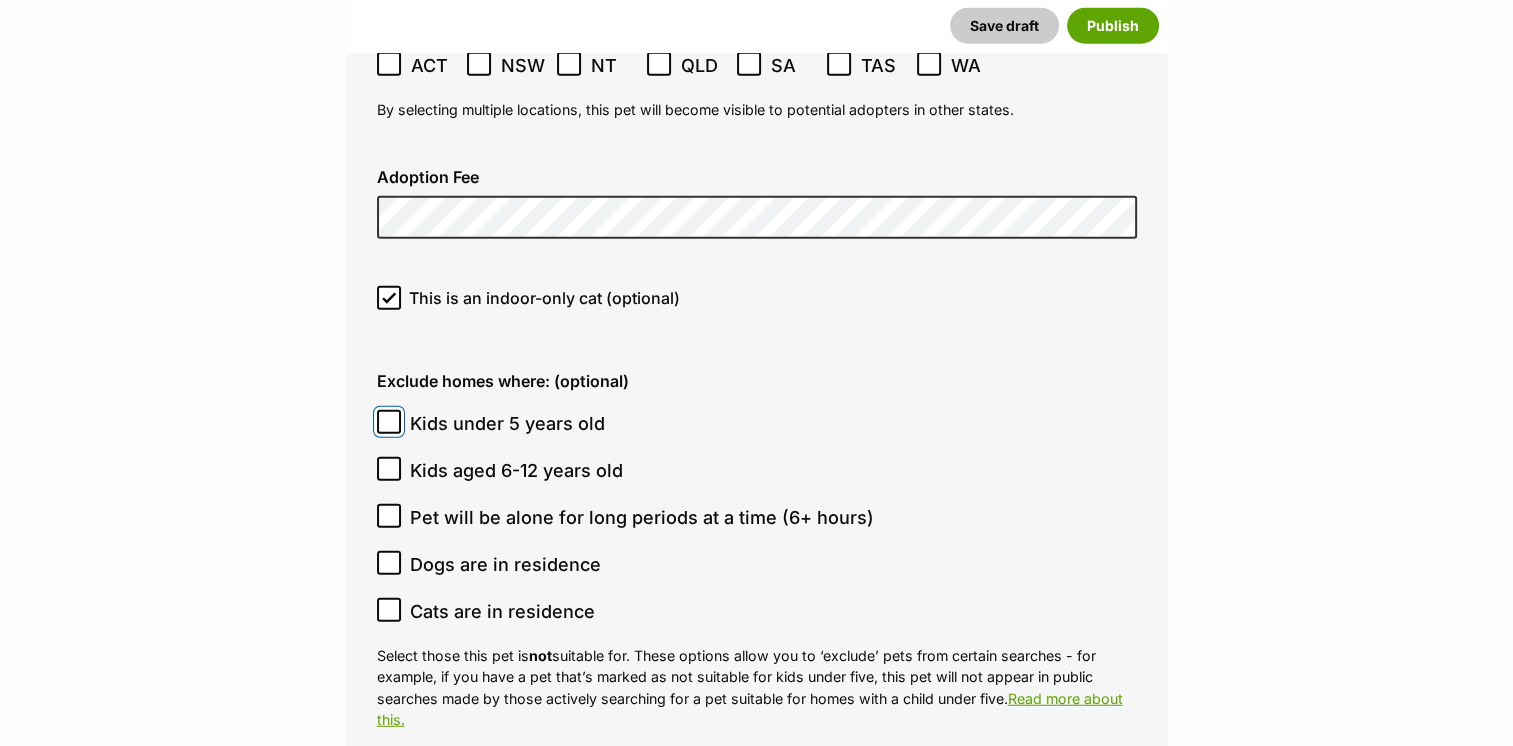 click on "Kids under 5 years old" at bounding box center (389, 422) 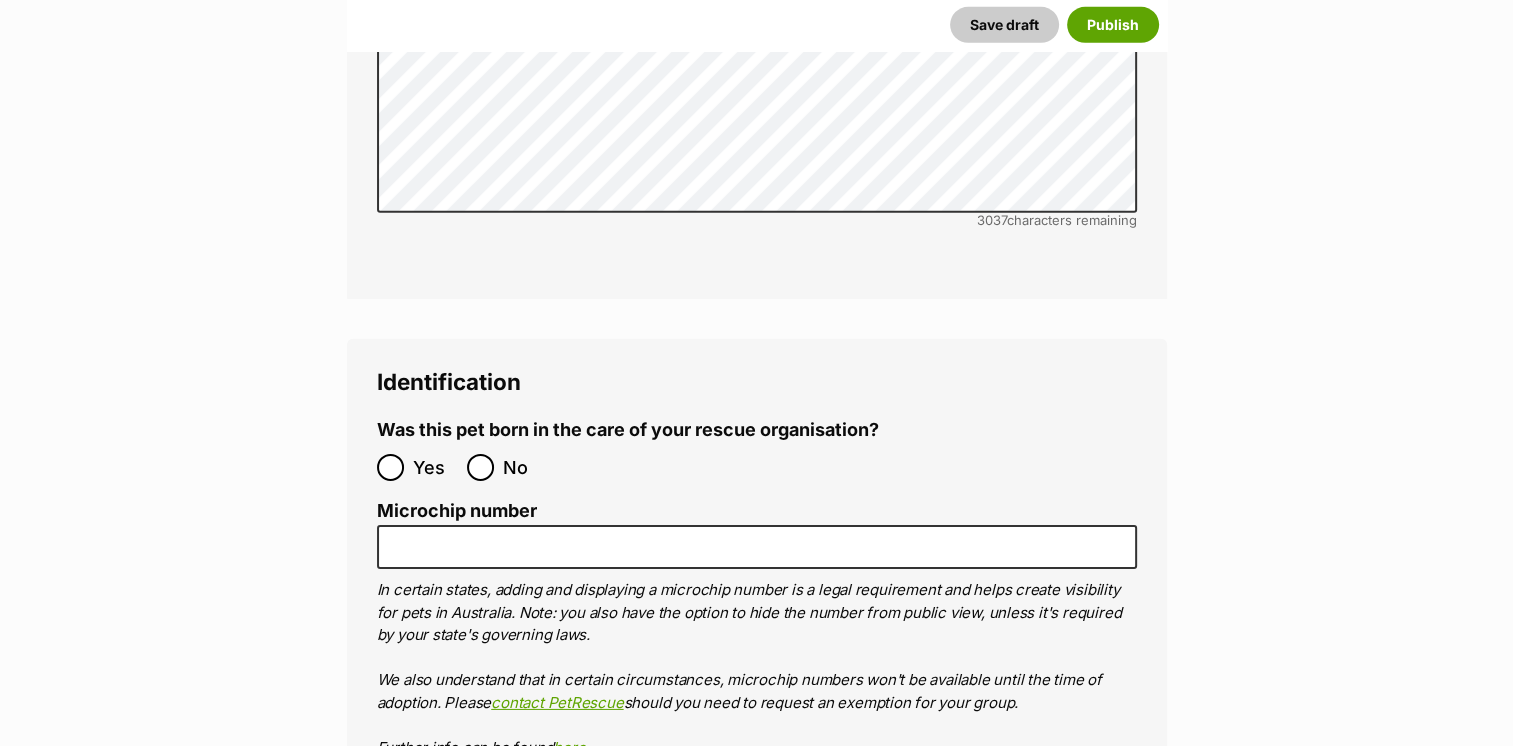 scroll, scrollTop: 6472, scrollLeft: 0, axis: vertical 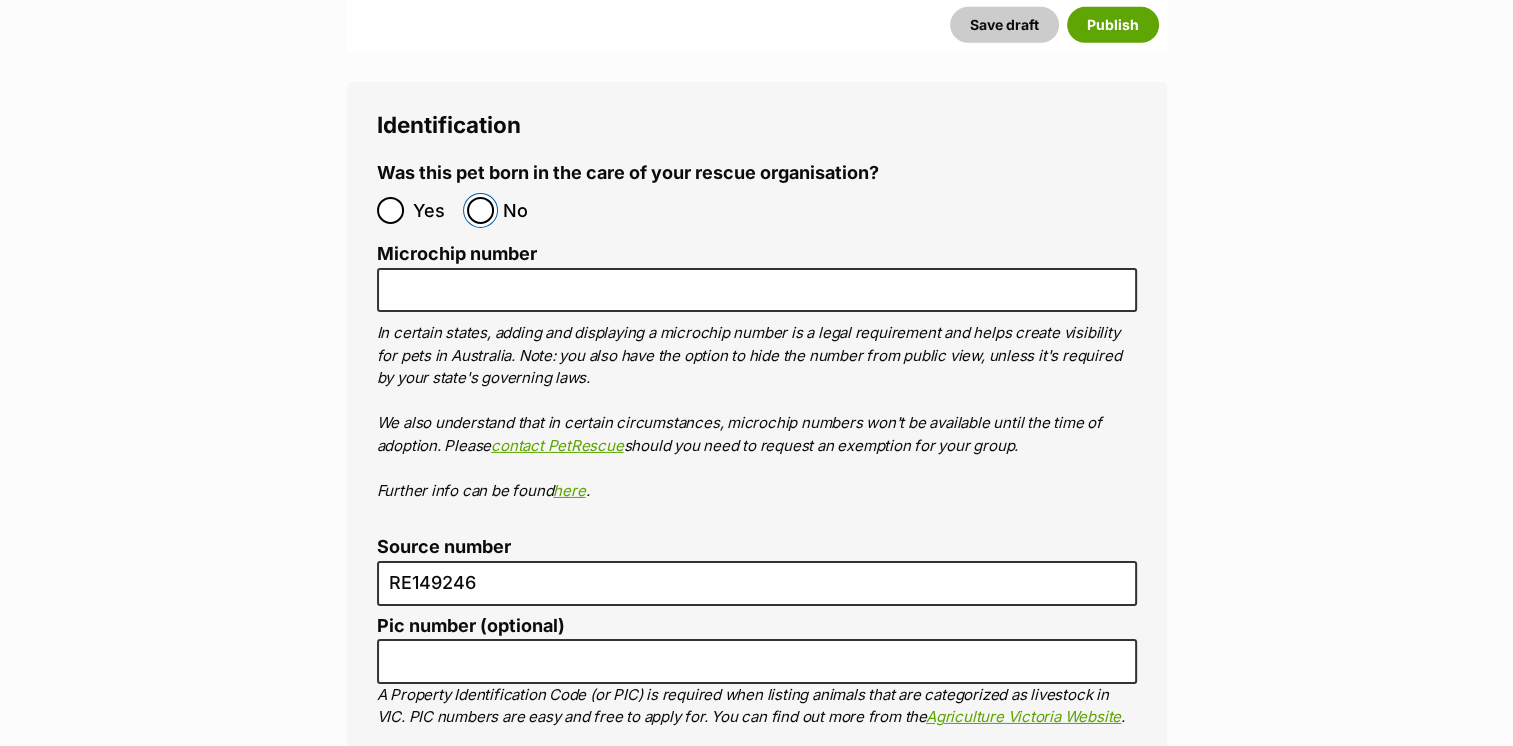 click on "No" at bounding box center (480, 210) 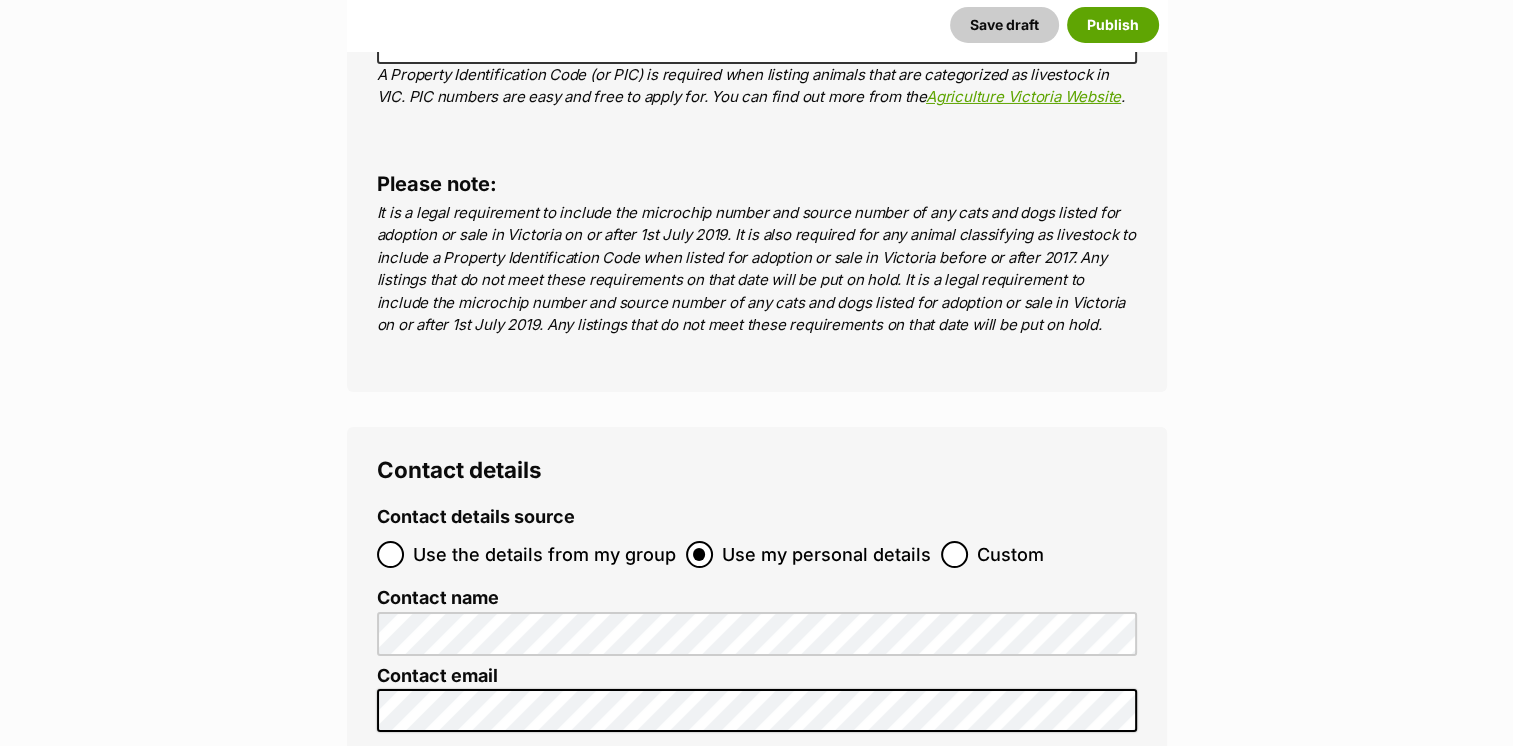 scroll, scrollTop: 7272, scrollLeft: 0, axis: vertical 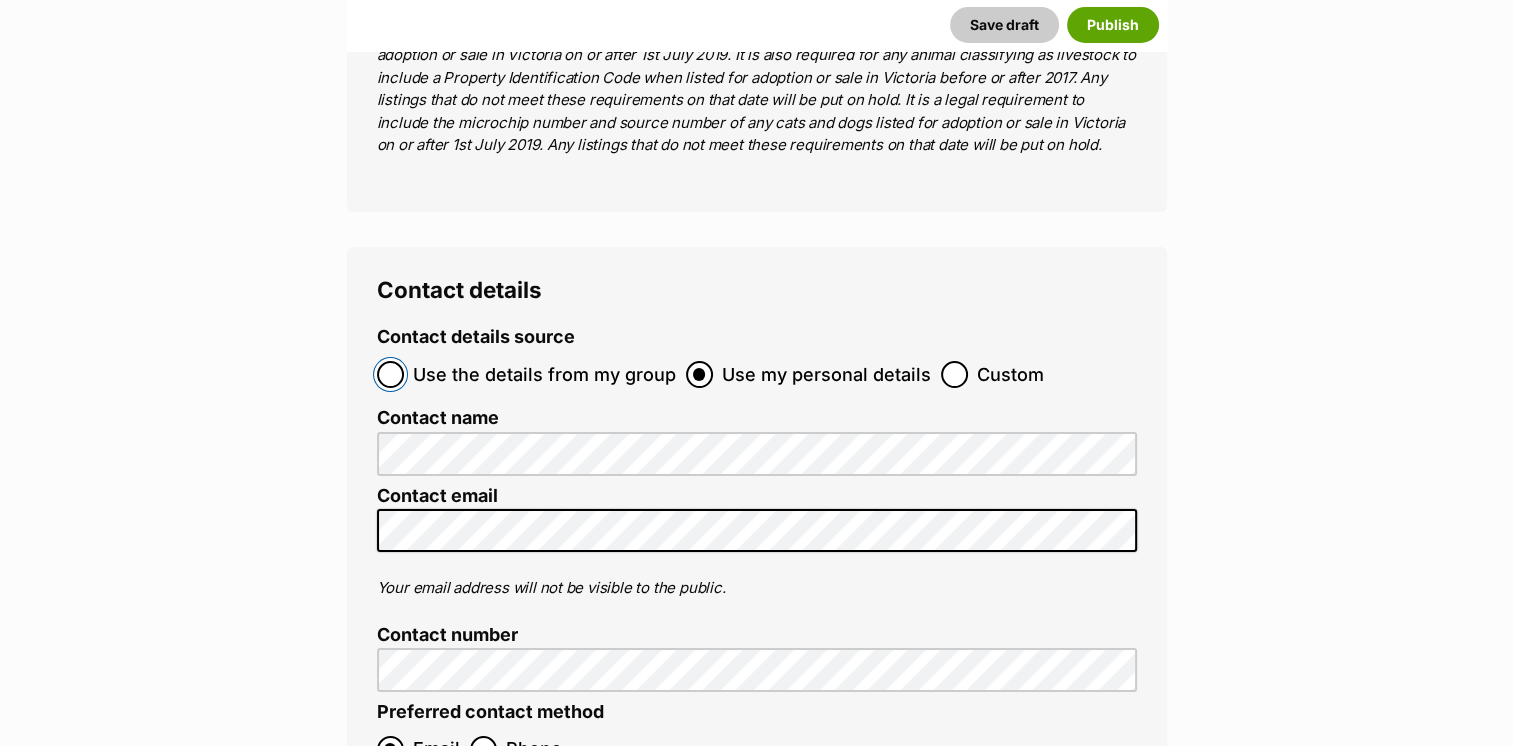 click on "Use the details from my group" at bounding box center [390, 374] 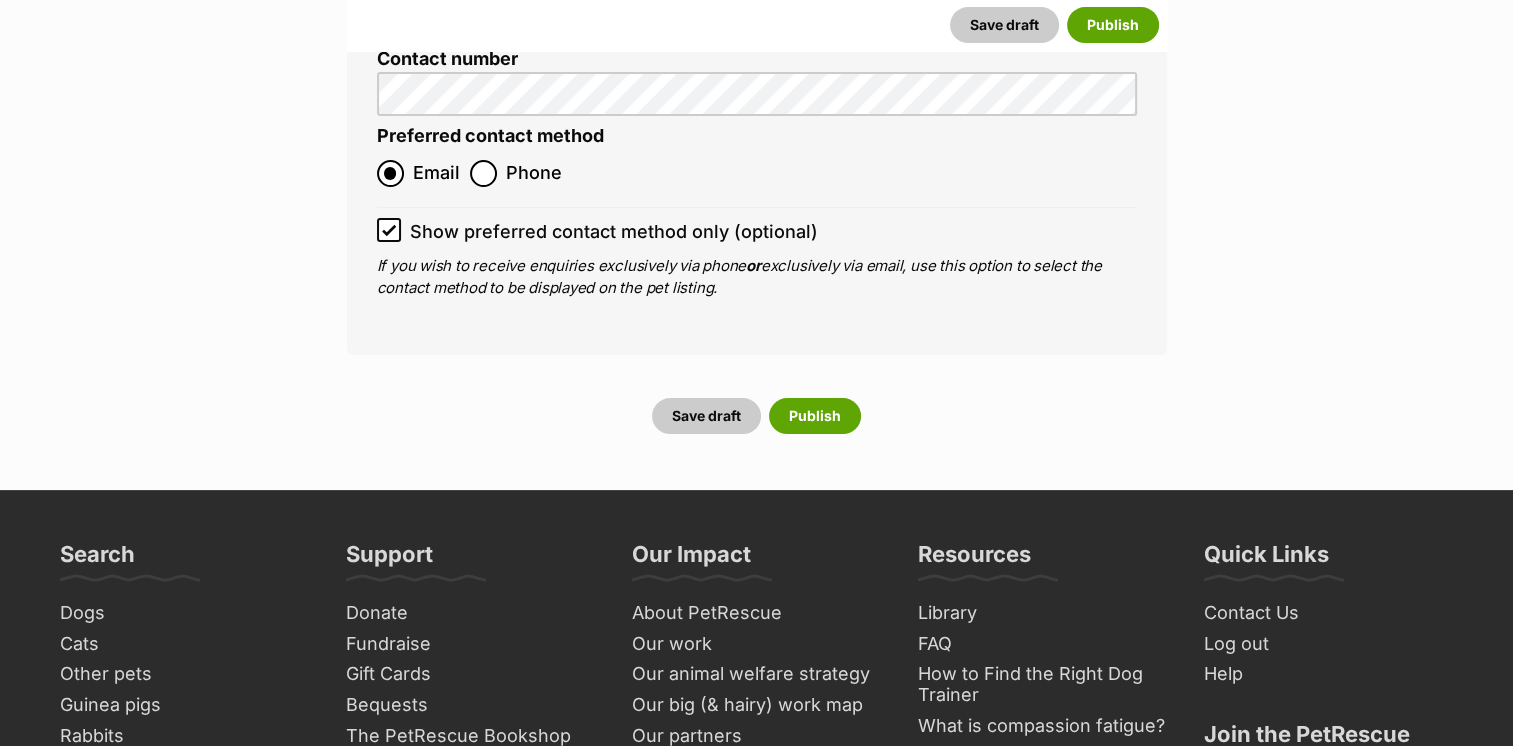 scroll, scrollTop: 8072, scrollLeft: 0, axis: vertical 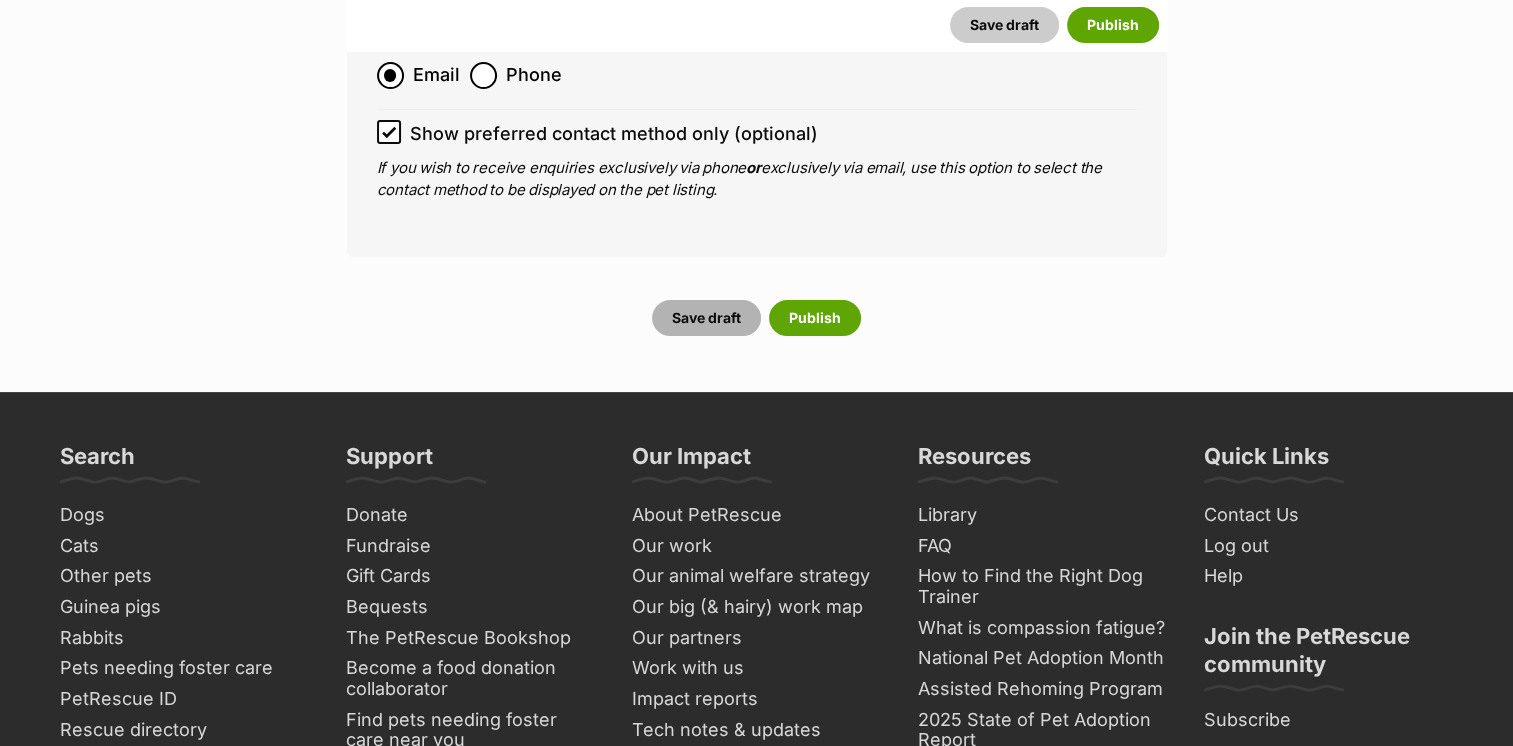 click on "Save draft" at bounding box center [706, 318] 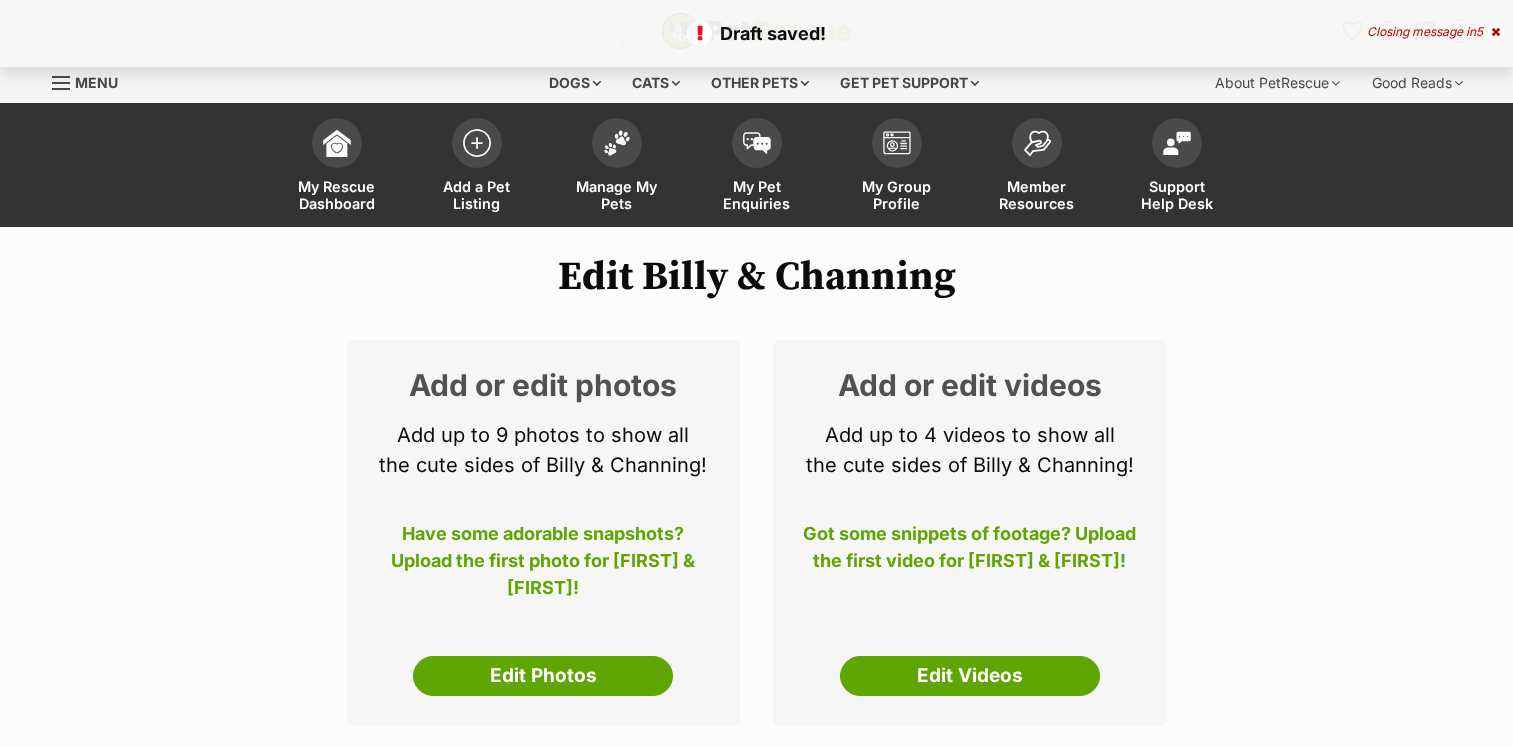 scroll, scrollTop: 0, scrollLeft: 0, axis: both 